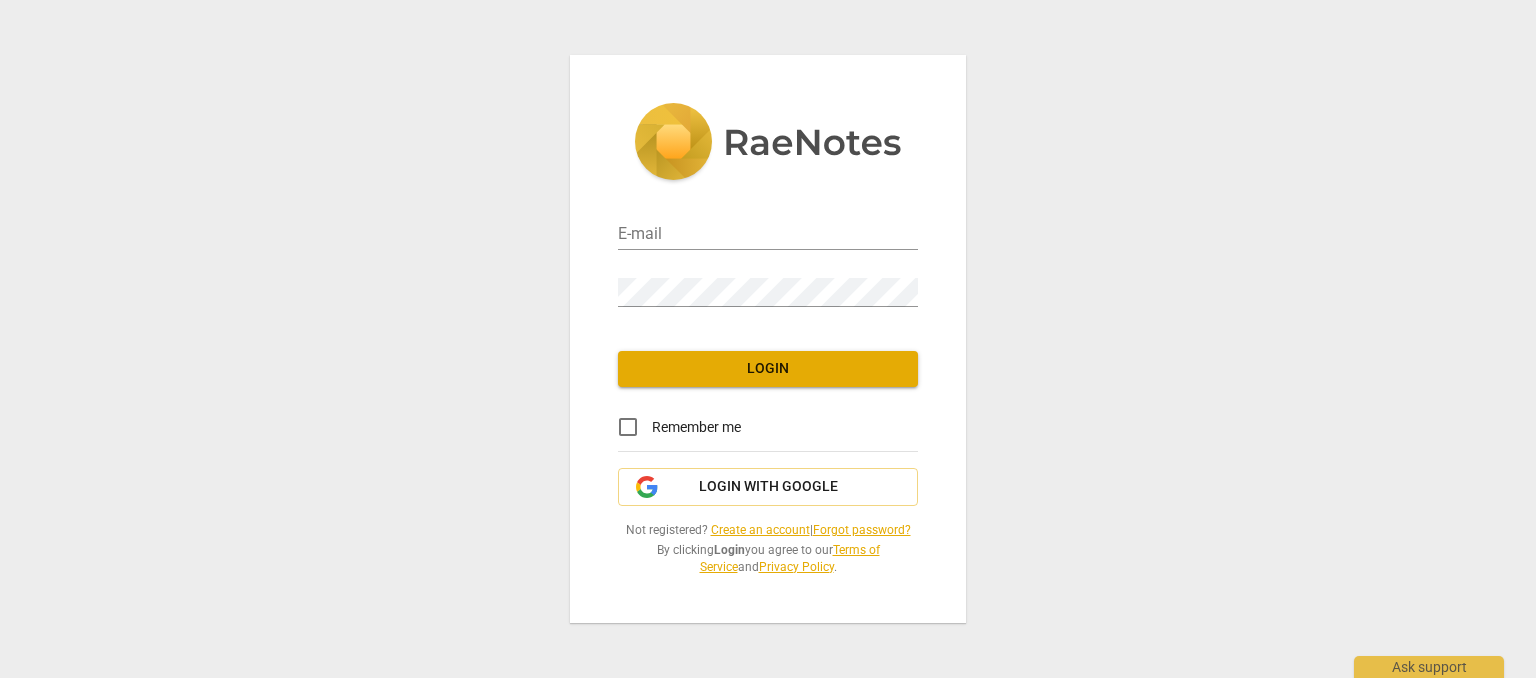 scroll, scrollTop: 0, scrollLeft: 0, axis: both 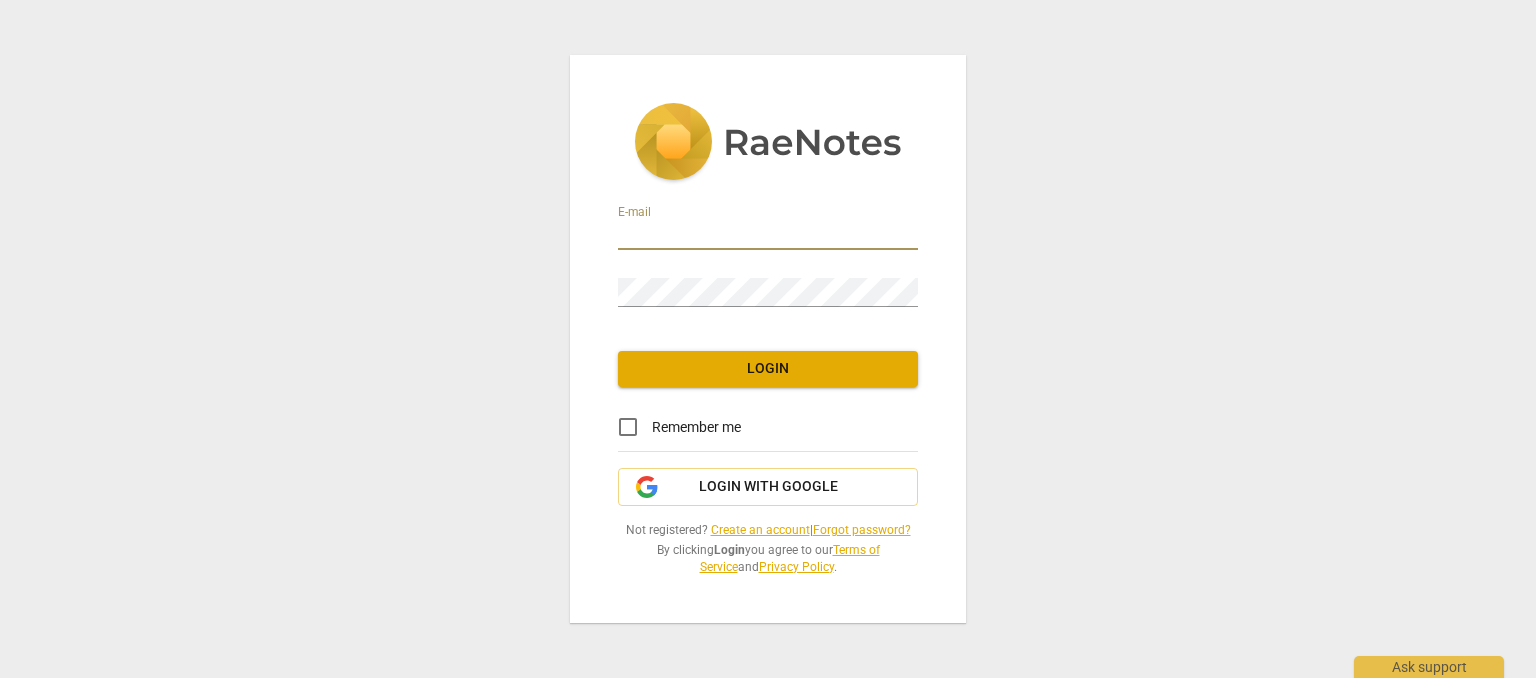 click at bounding box center (768, 235) 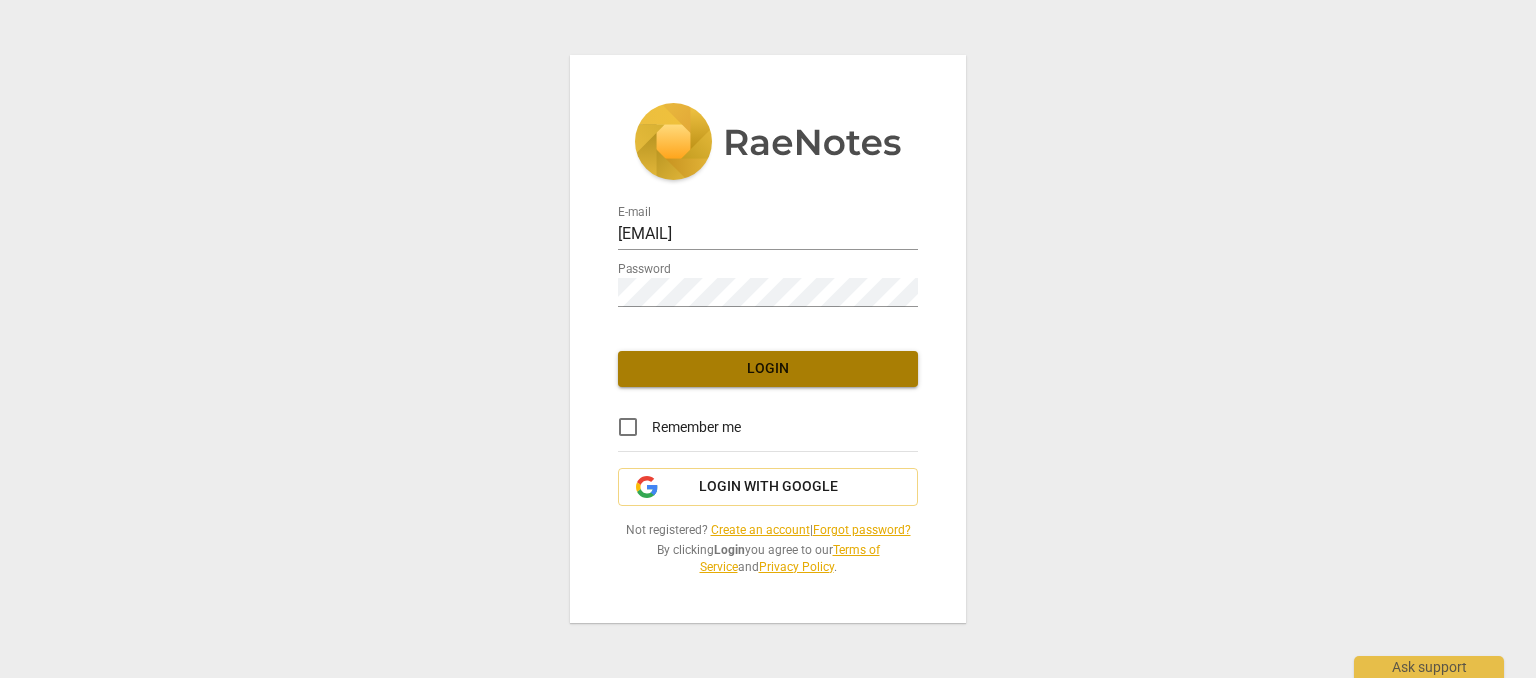 click on "Login" at bounding box center (768, 369) 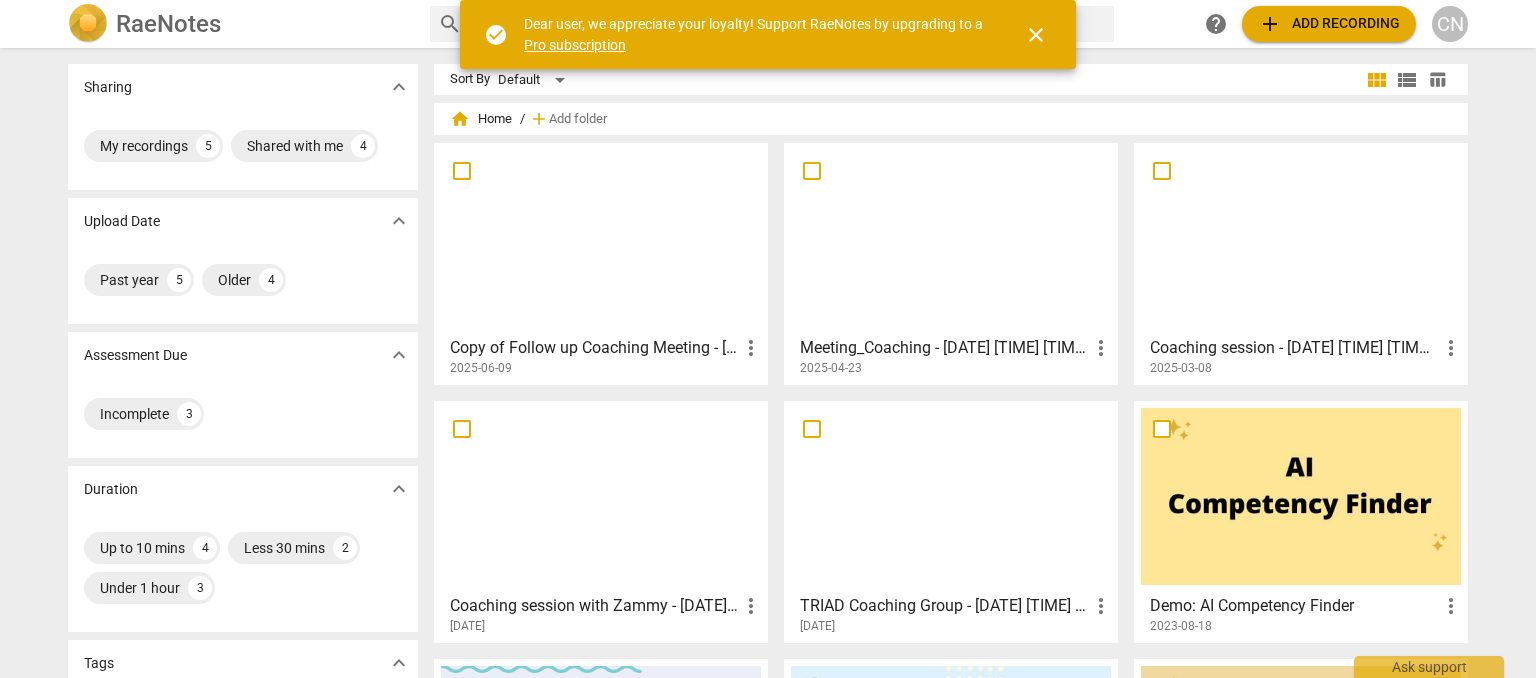click on "Meeting_Coaching  - [DATE] [TIME] [TIMEZONE] - Recording more_vert [DATE]" at bounding box center [952, 352] 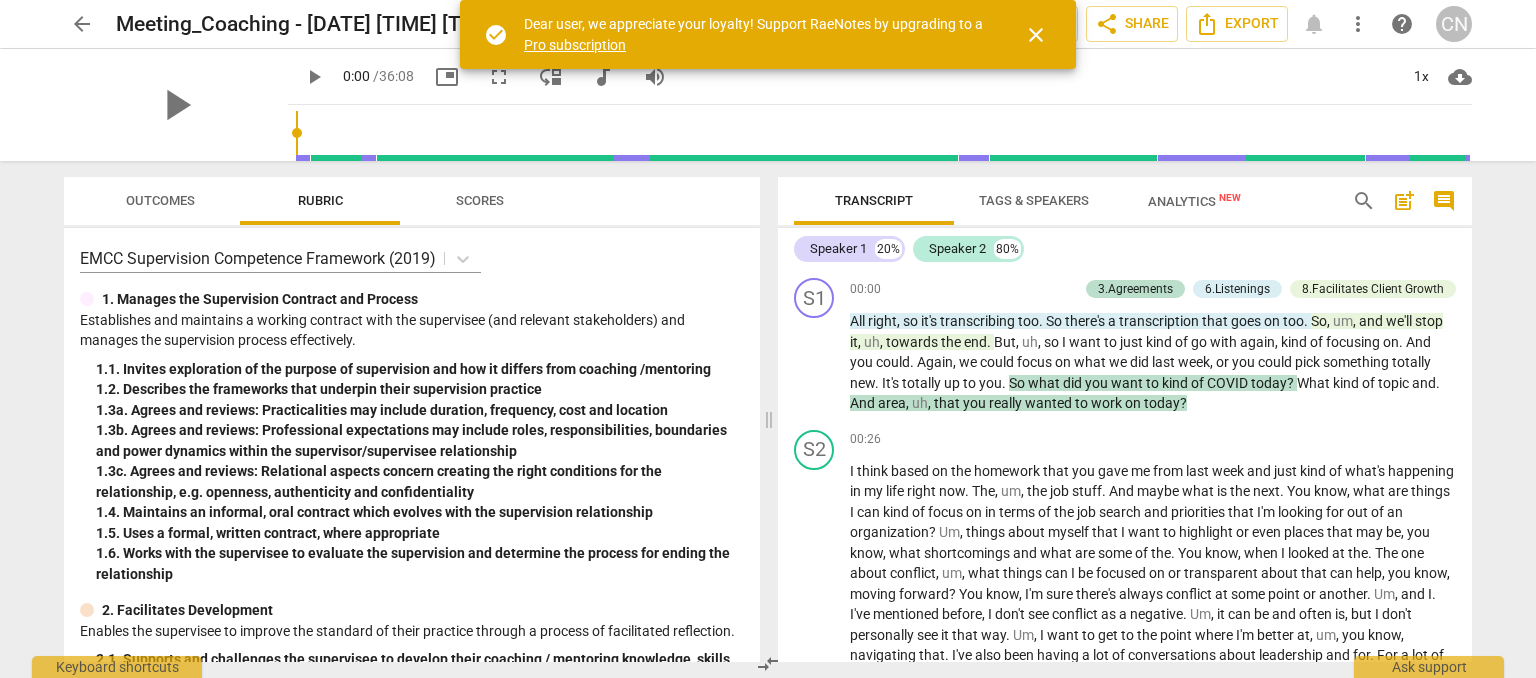 click on "arrow_back Meeting_Coaching  - 2025_04_15 11_59 EDT - Recording edit star    Assessment   auto_fix_high    AI Assessment RN share    Share    Export notifications more_vert help CN" at bounding box center (768, 24) 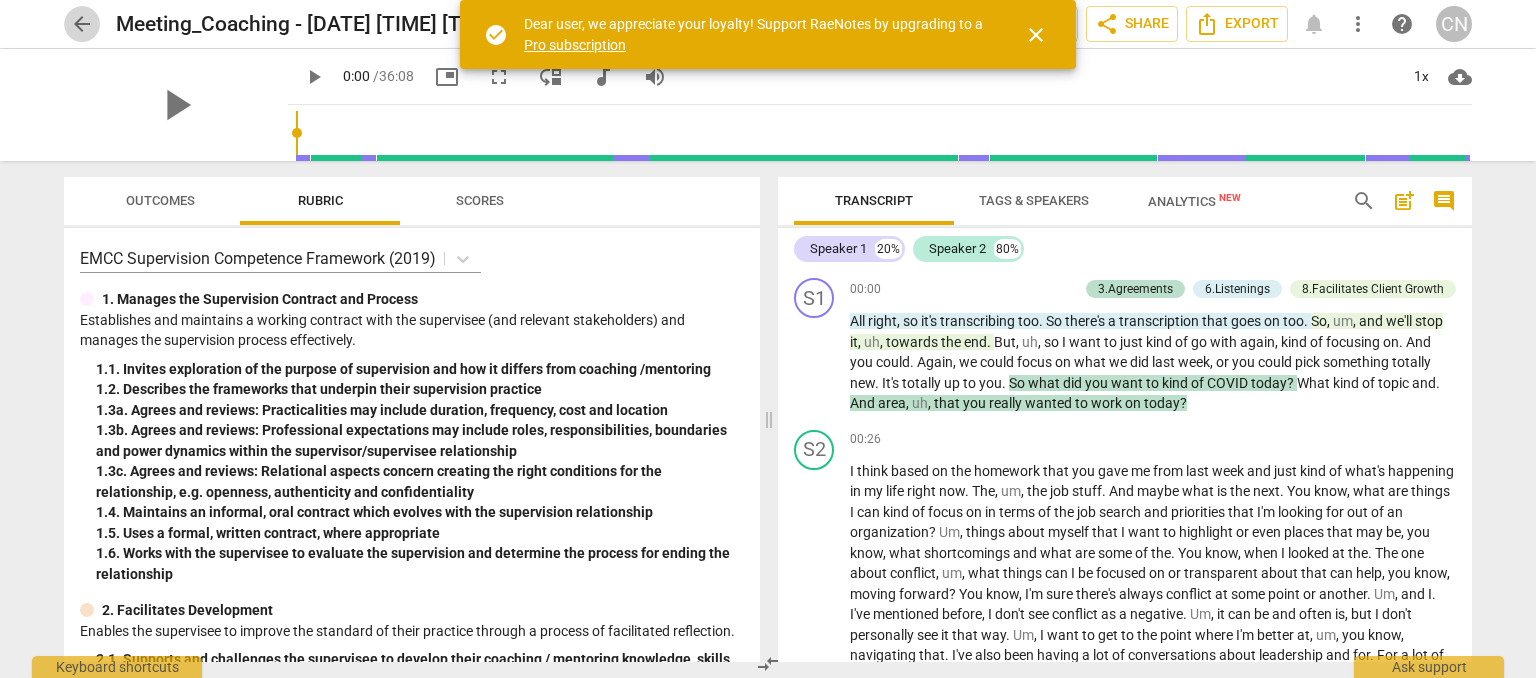 click on "arrow_back" at bounding box center (82, 24) 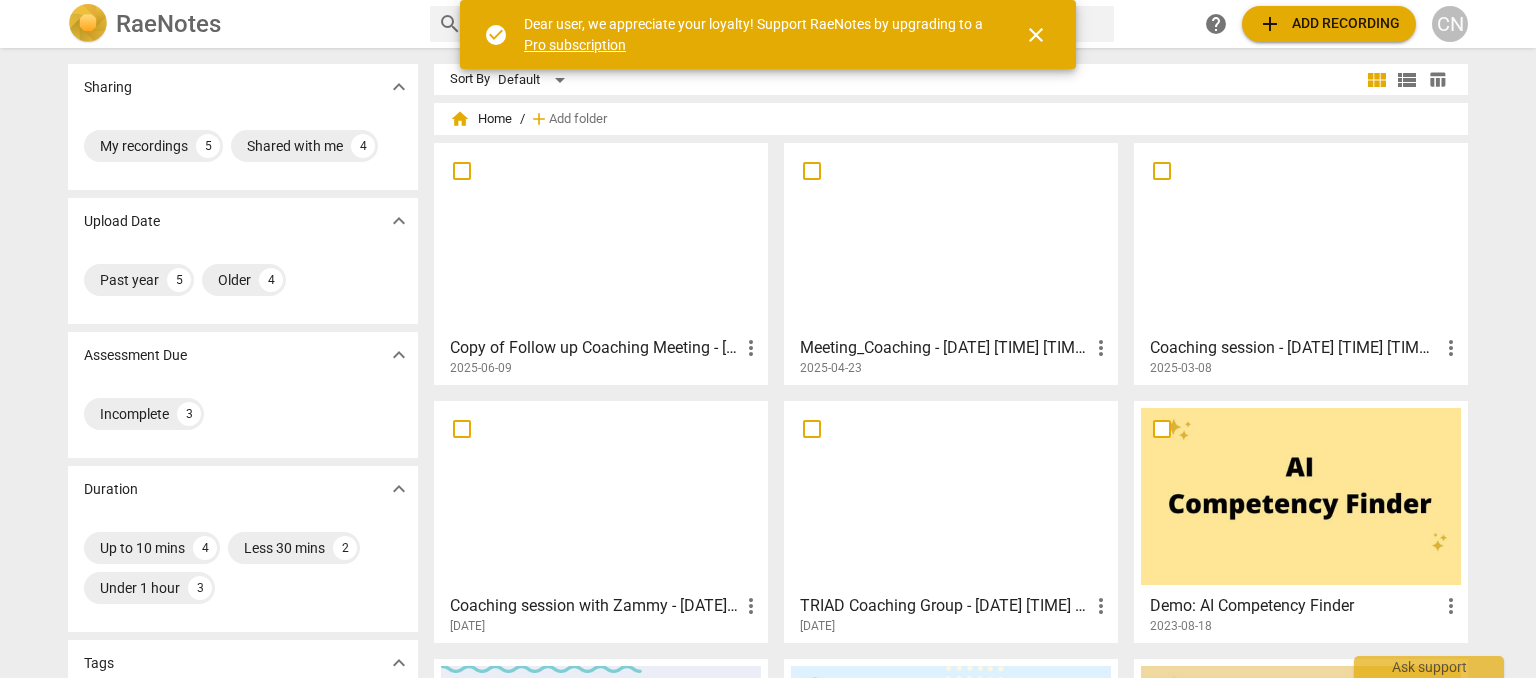 click on "add   Add recording" at bounding box center (1329, 24) 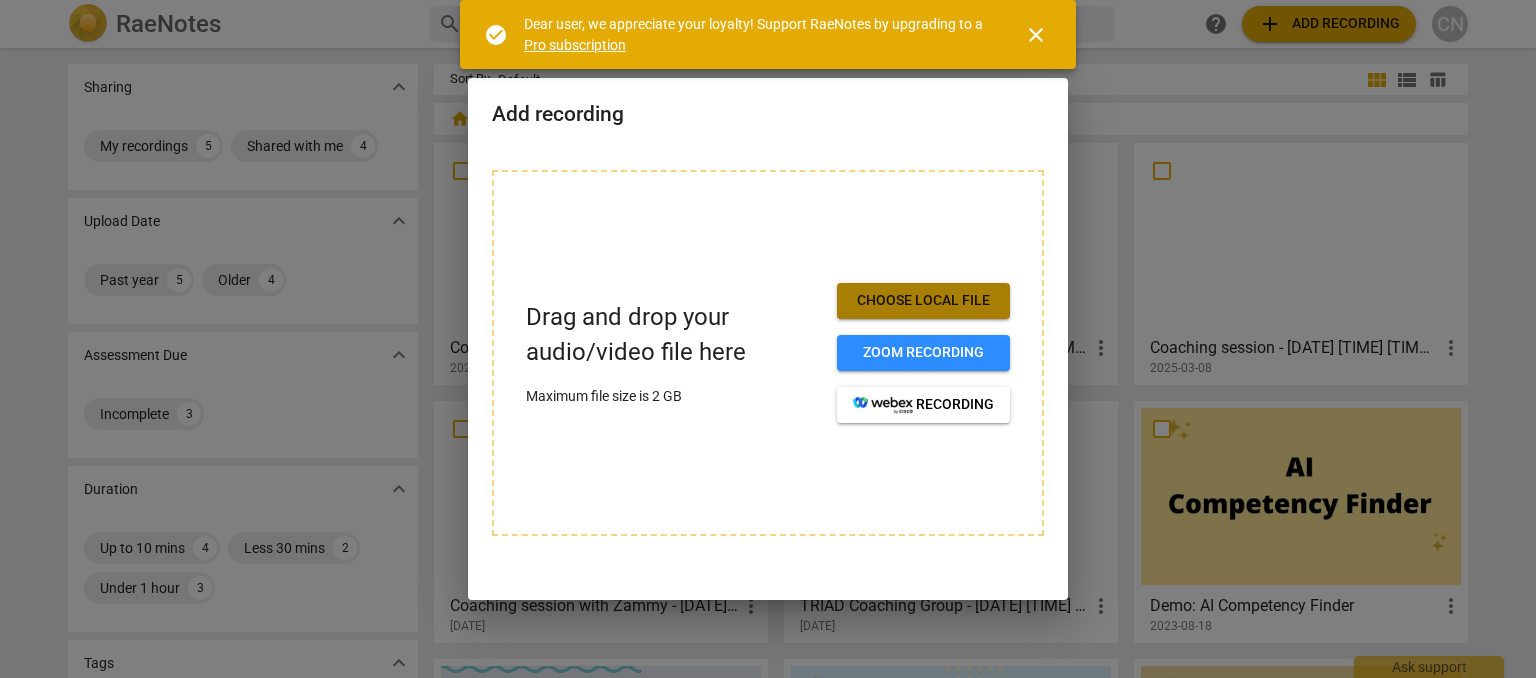 click on "Choose local file" at bounding box center (923, 301) 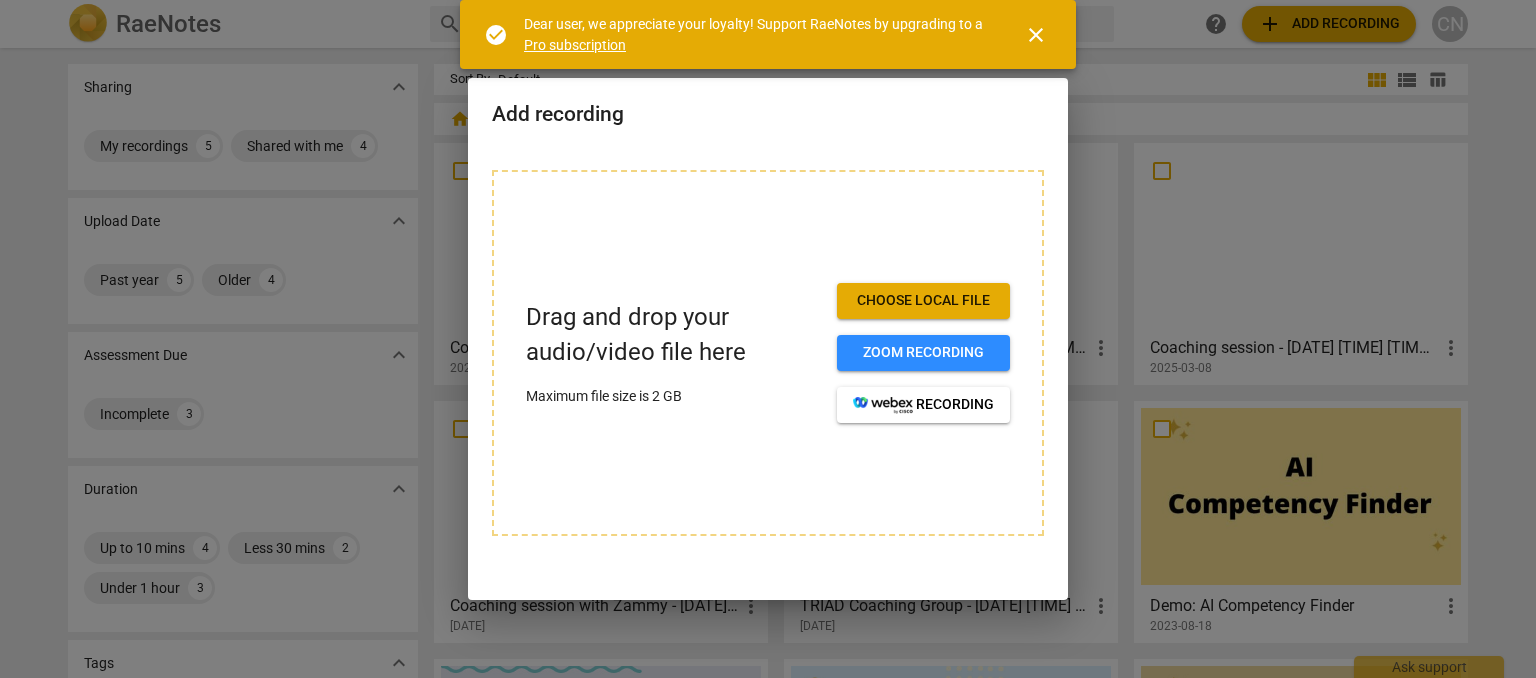 click on "Choose local file" at bounding box center [923, 301] 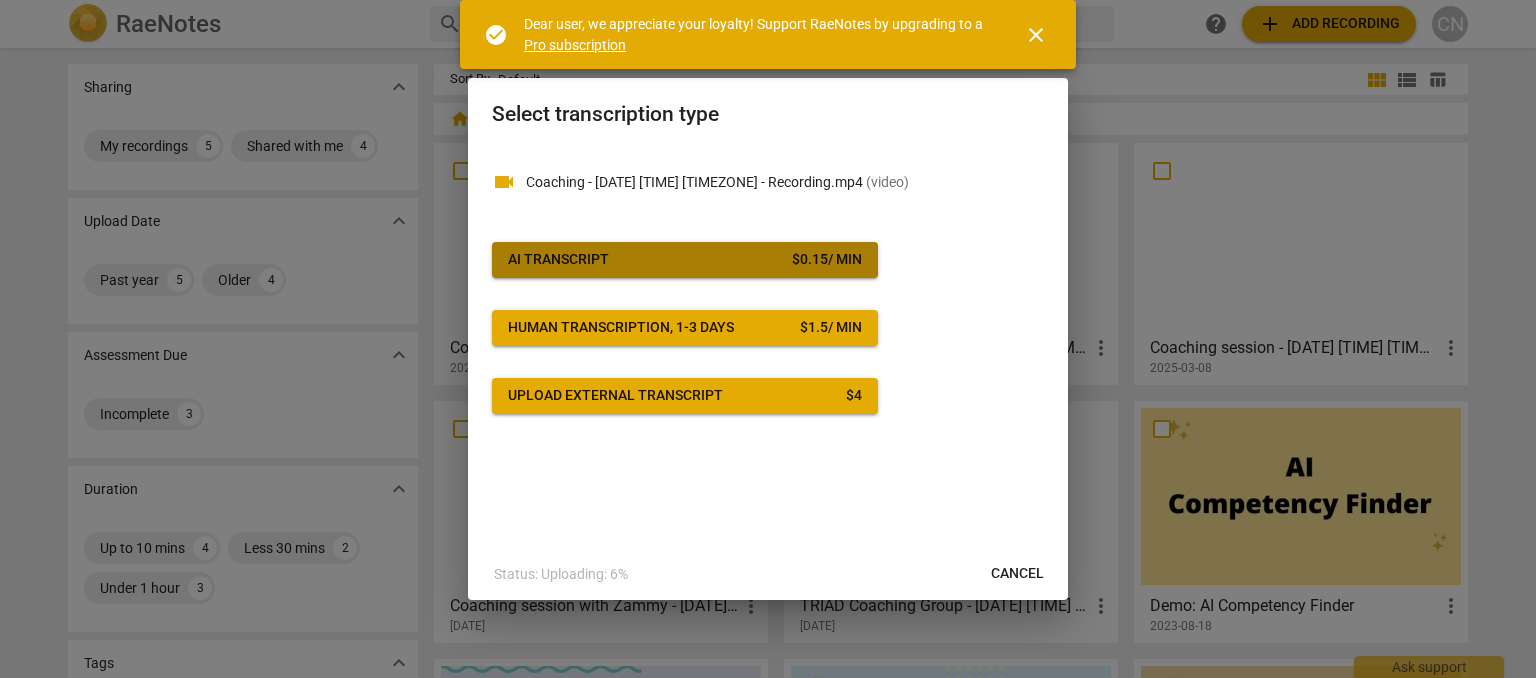 click on "AI Transcript $ 0.15  / min" at bounding box center (685, 260) 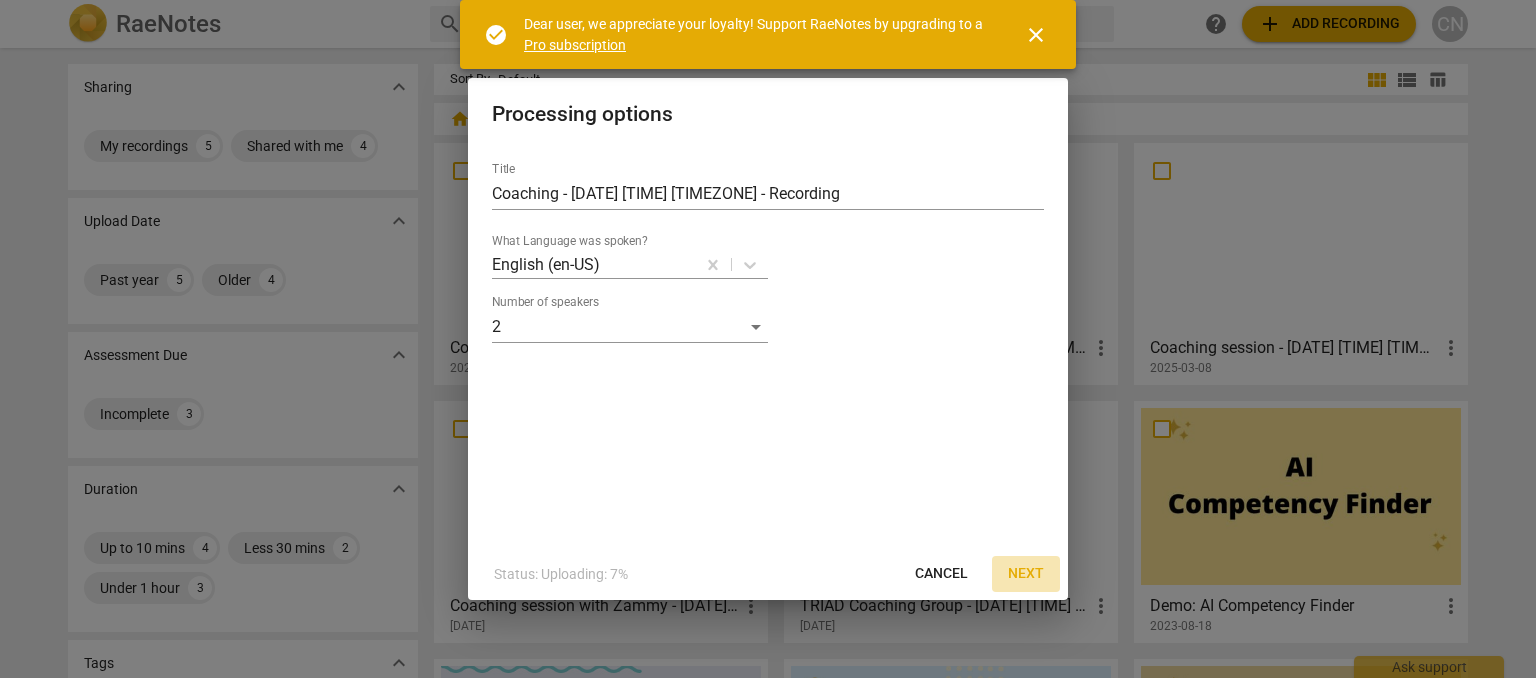 click on "Next" at bounding box center (1026, 574) 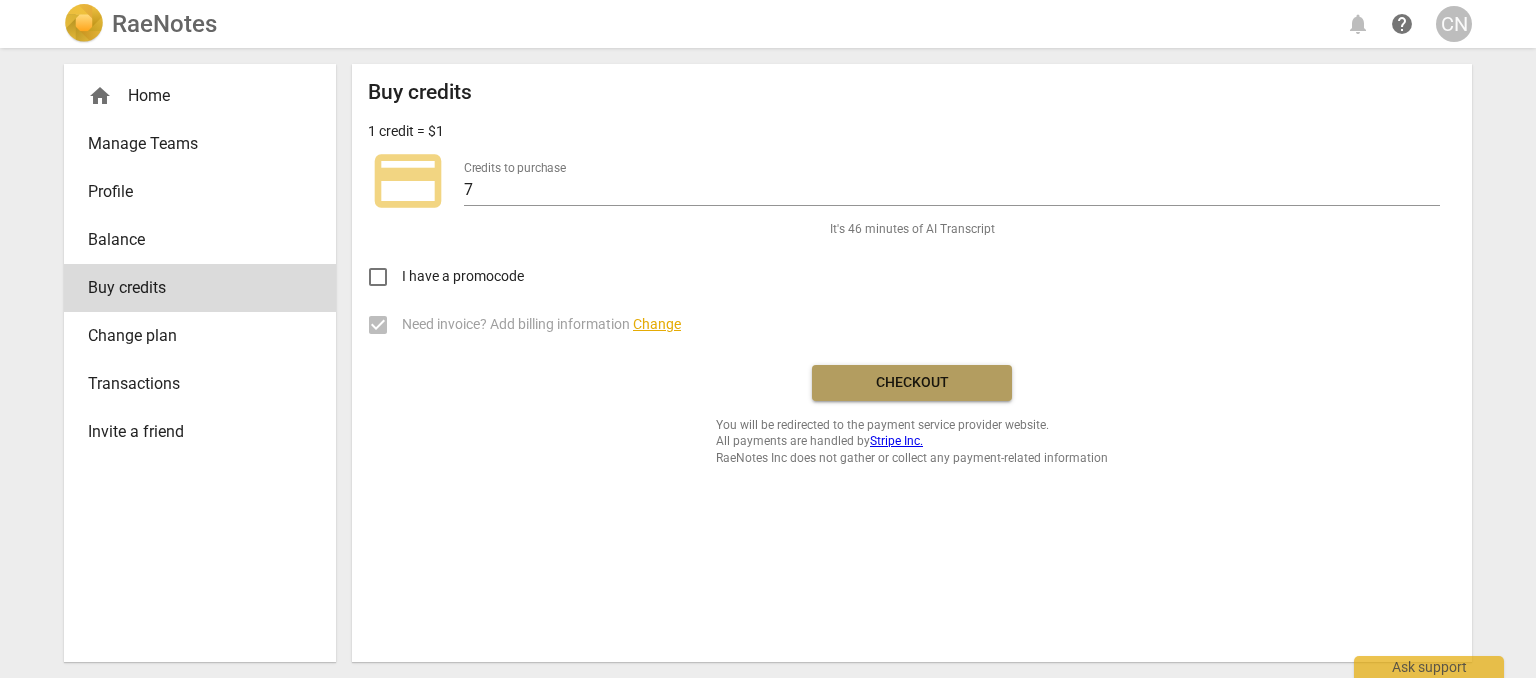 click on "Checkout" at bounding box center [912, 383] 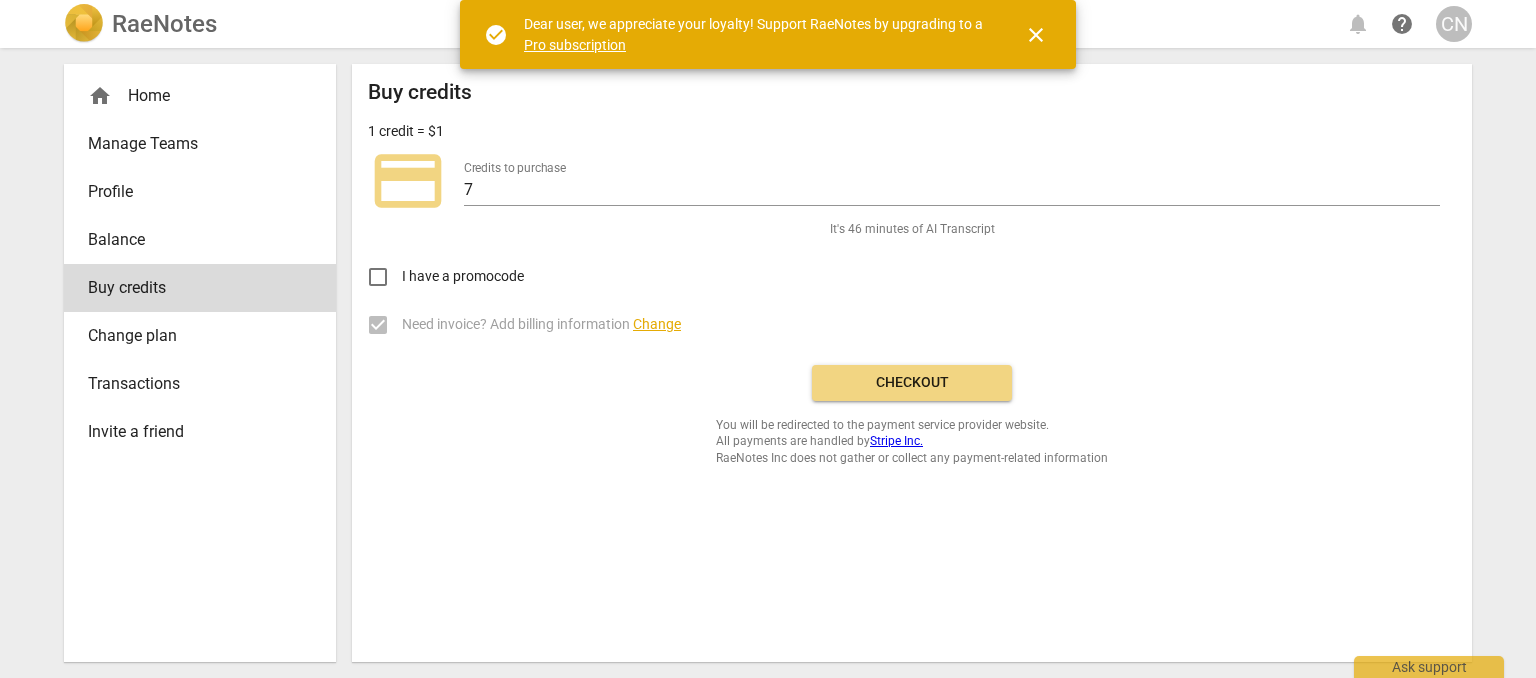 scroll, scrollTop: 0, scrollLeft: 0, axis: both 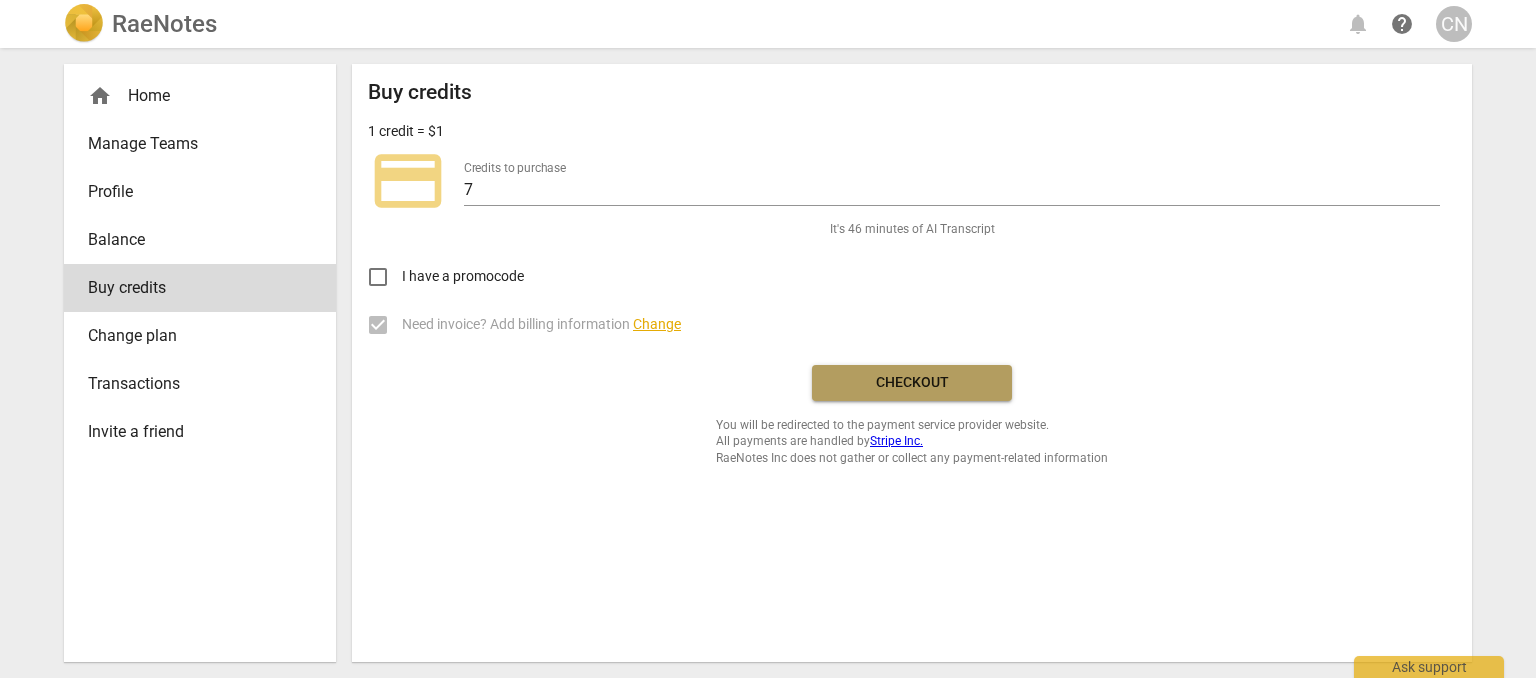 click on "Checkout" at bounding box center [912, 383] 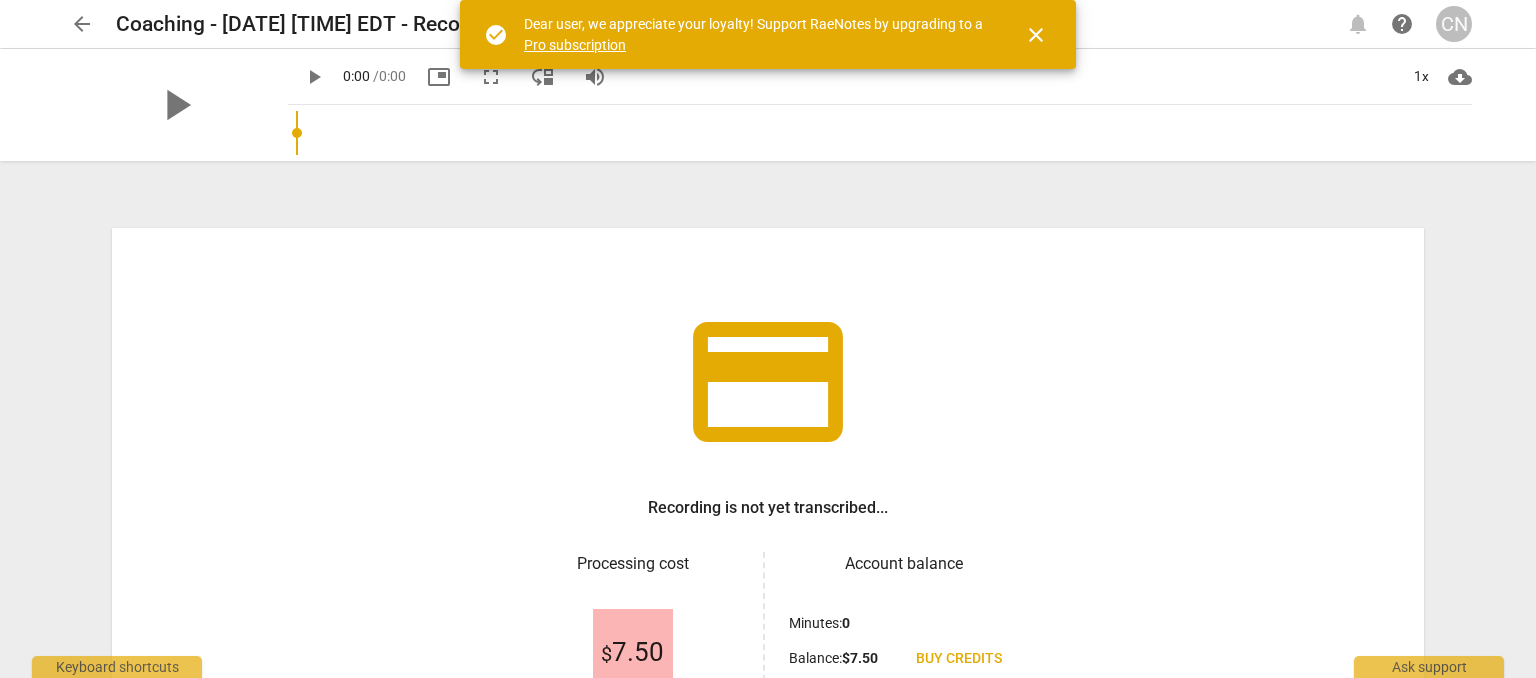scroll, scrollTop: 0, scrollLeft: 0, axis: both 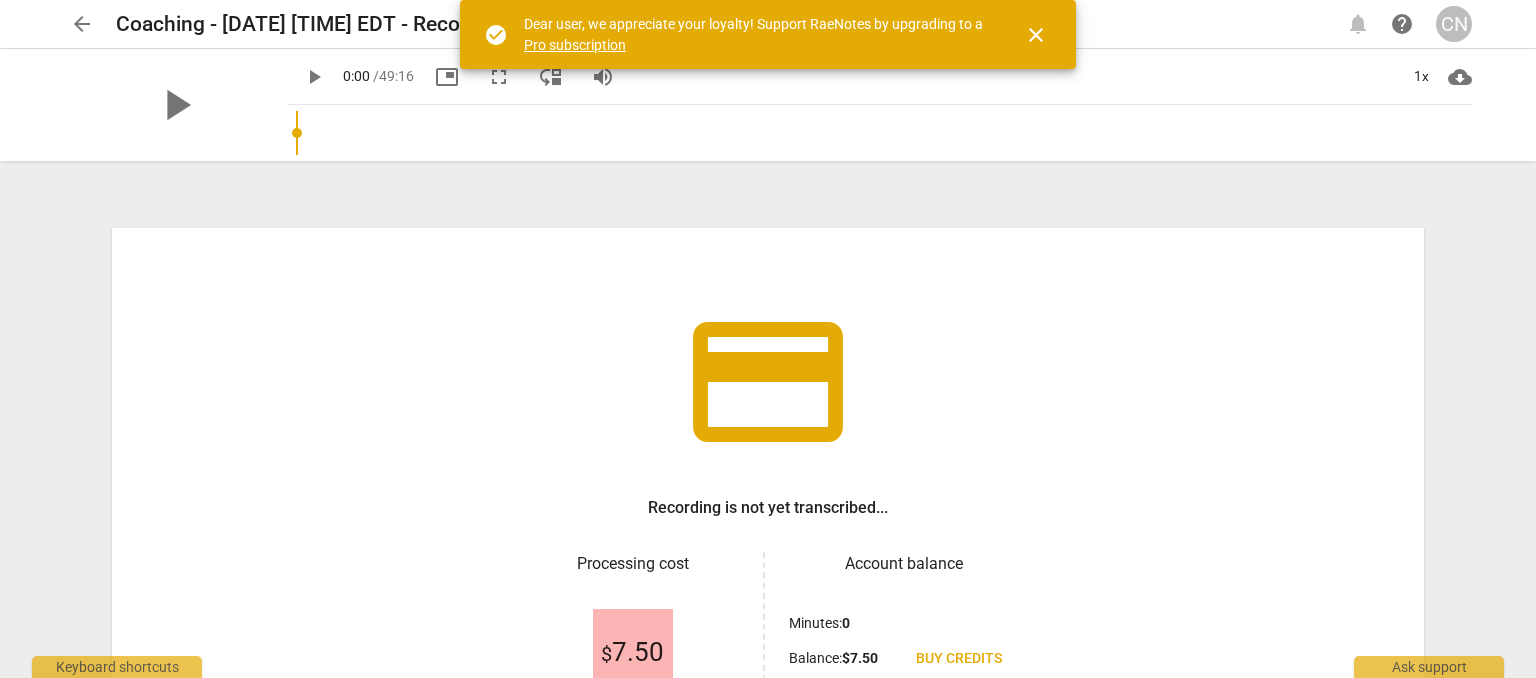 click on "Recording is not yet transcribed... Processing cost $ [PRICE] Account balance Minutes :  0 Balance :  $ [PRICE] Buy credits Accept and transcribe" at bounding box center (768, 533) 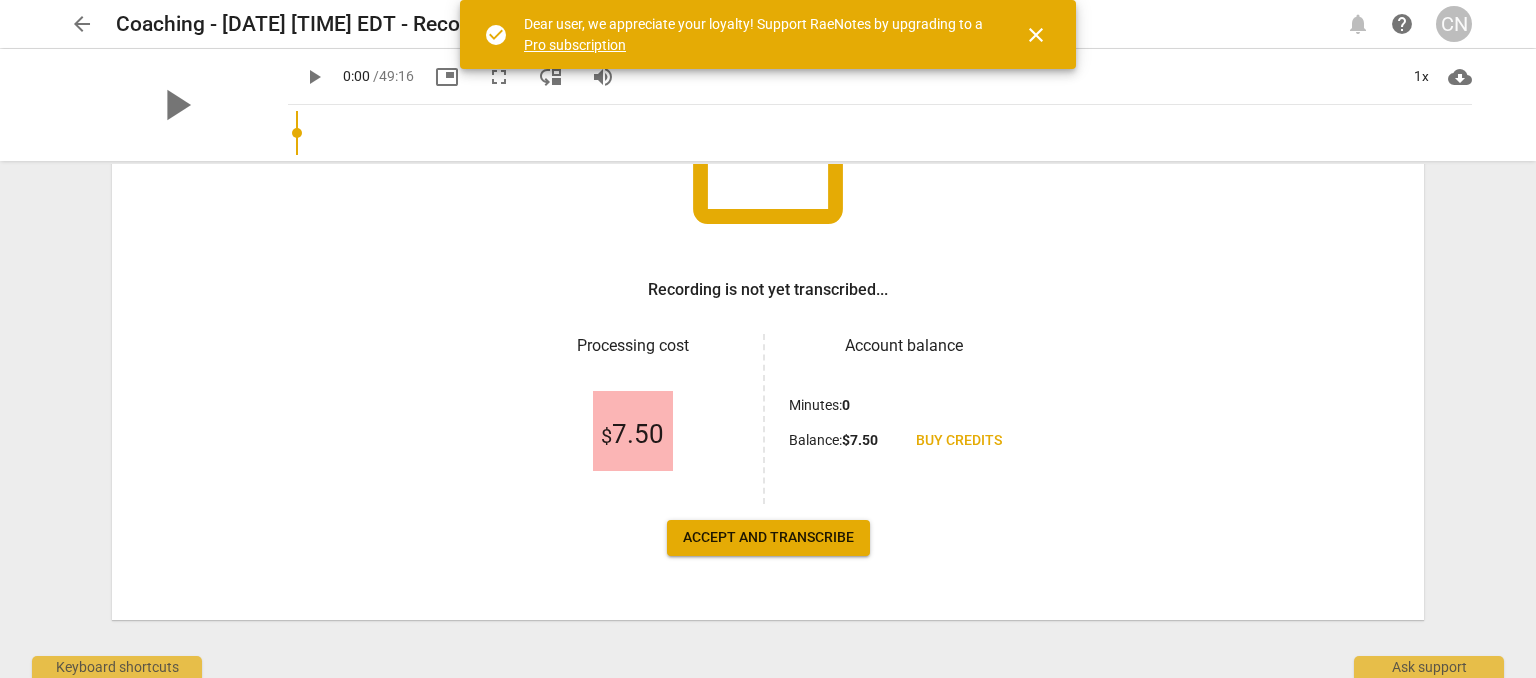 scroll, scrollTop: 224, scrollLeft: 0, axis: vertical 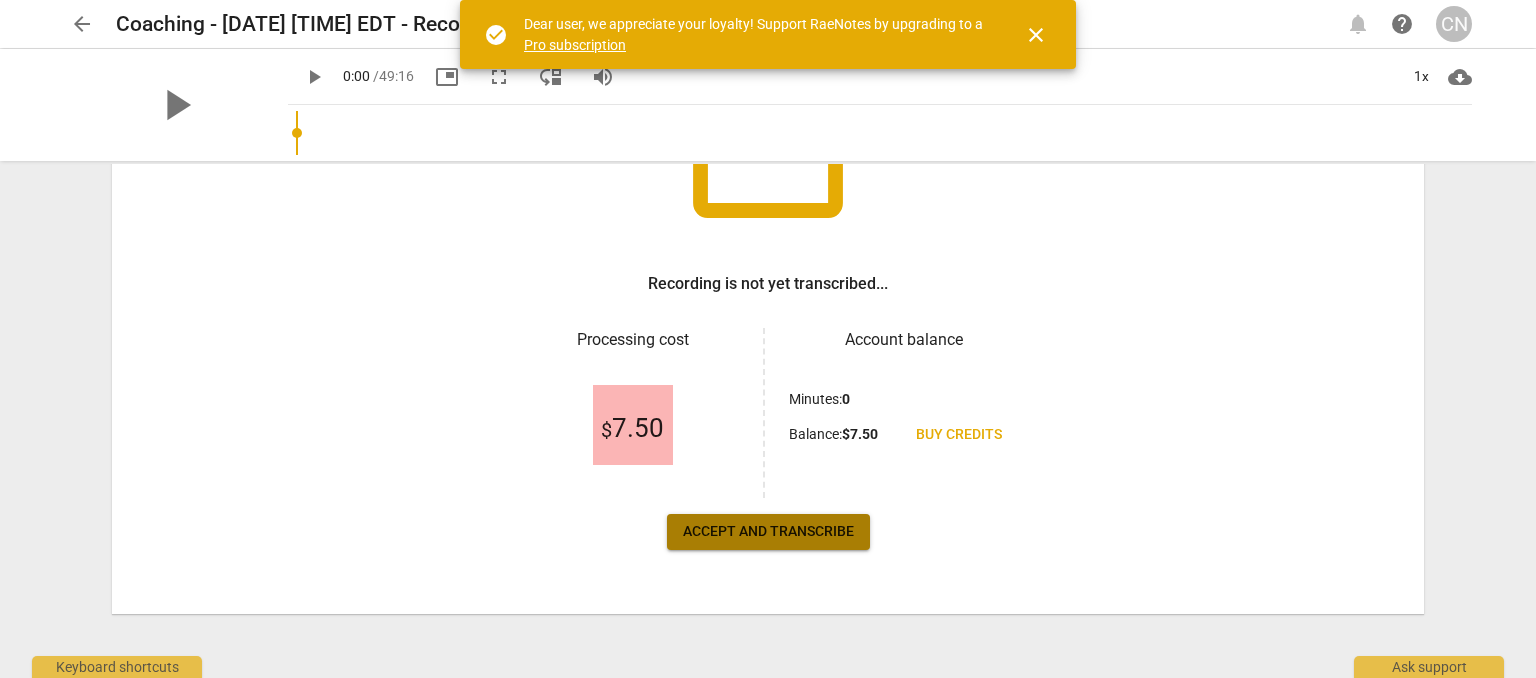 click on "Accept and transcribe" at bounding box center [768, 532] 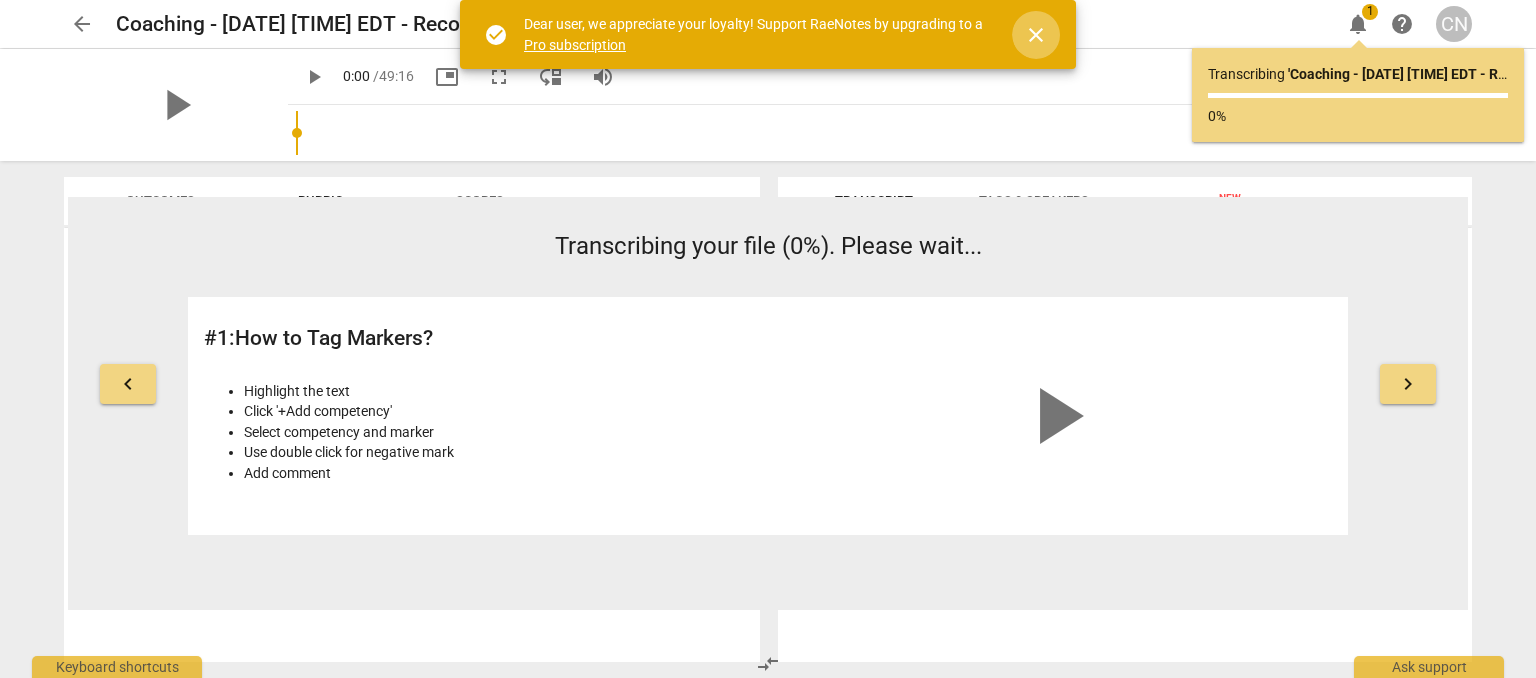 click on "close" at bounding box center (1036, 35) 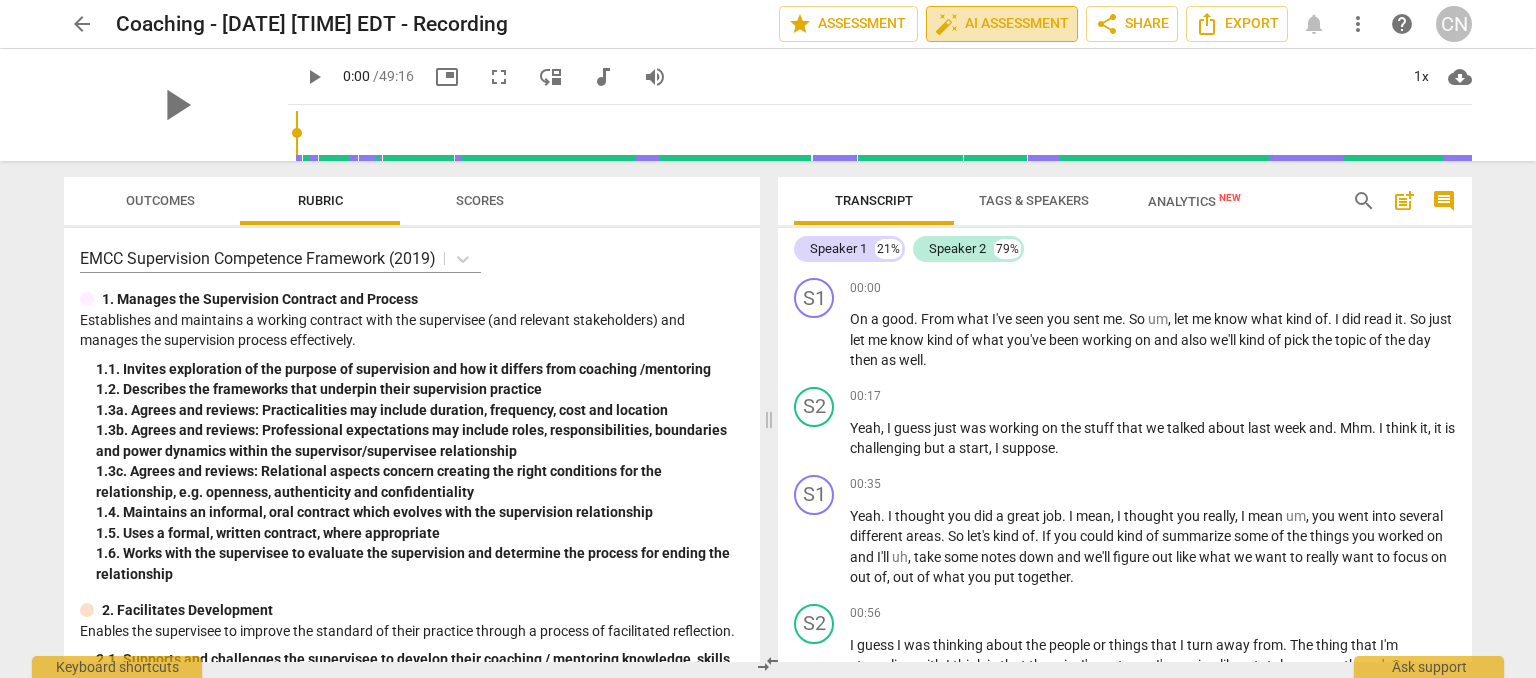 click on "auto_fix_high    AI Assessment" at bounding box center [1002, 24] 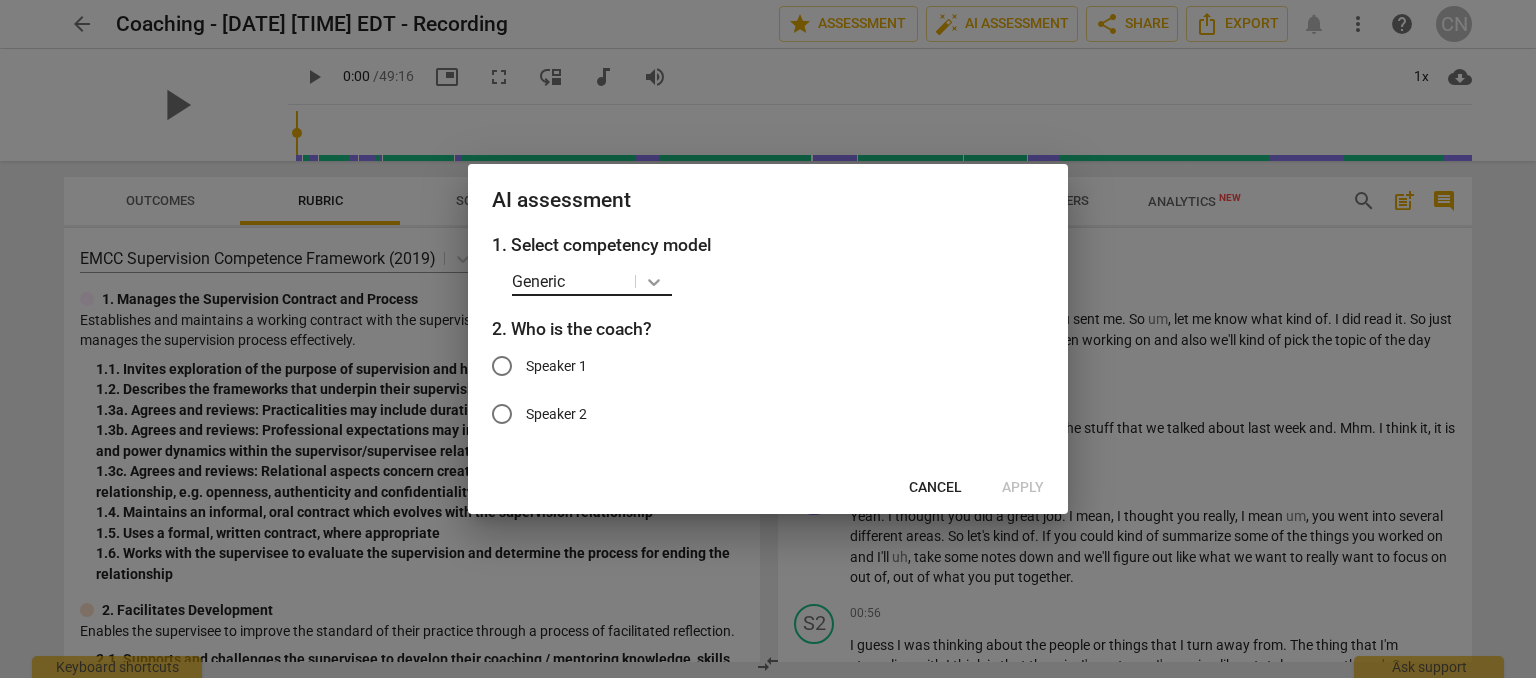 click 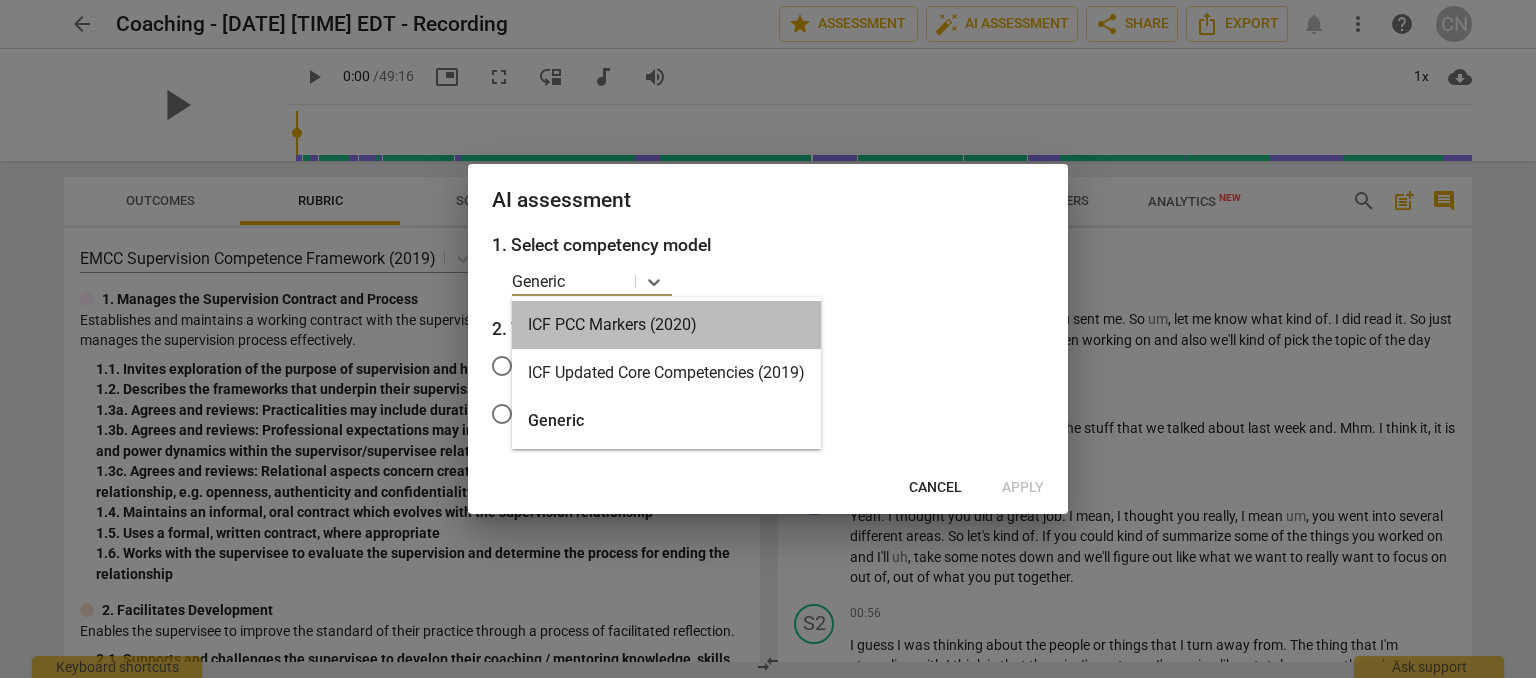 click on "ICF PCC Markers (2020)" at bounding box center (666, 325) 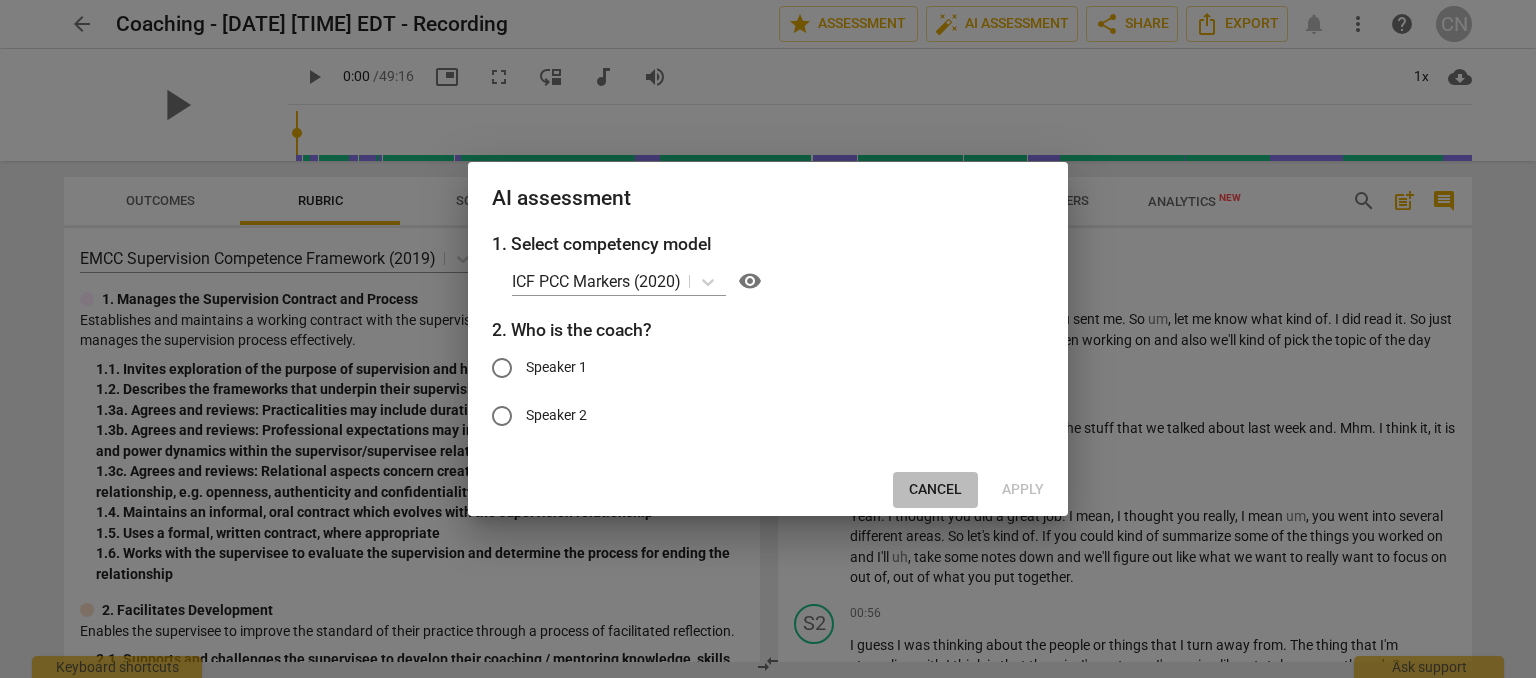 click on "Cancel" at bounding box center [935, 490] 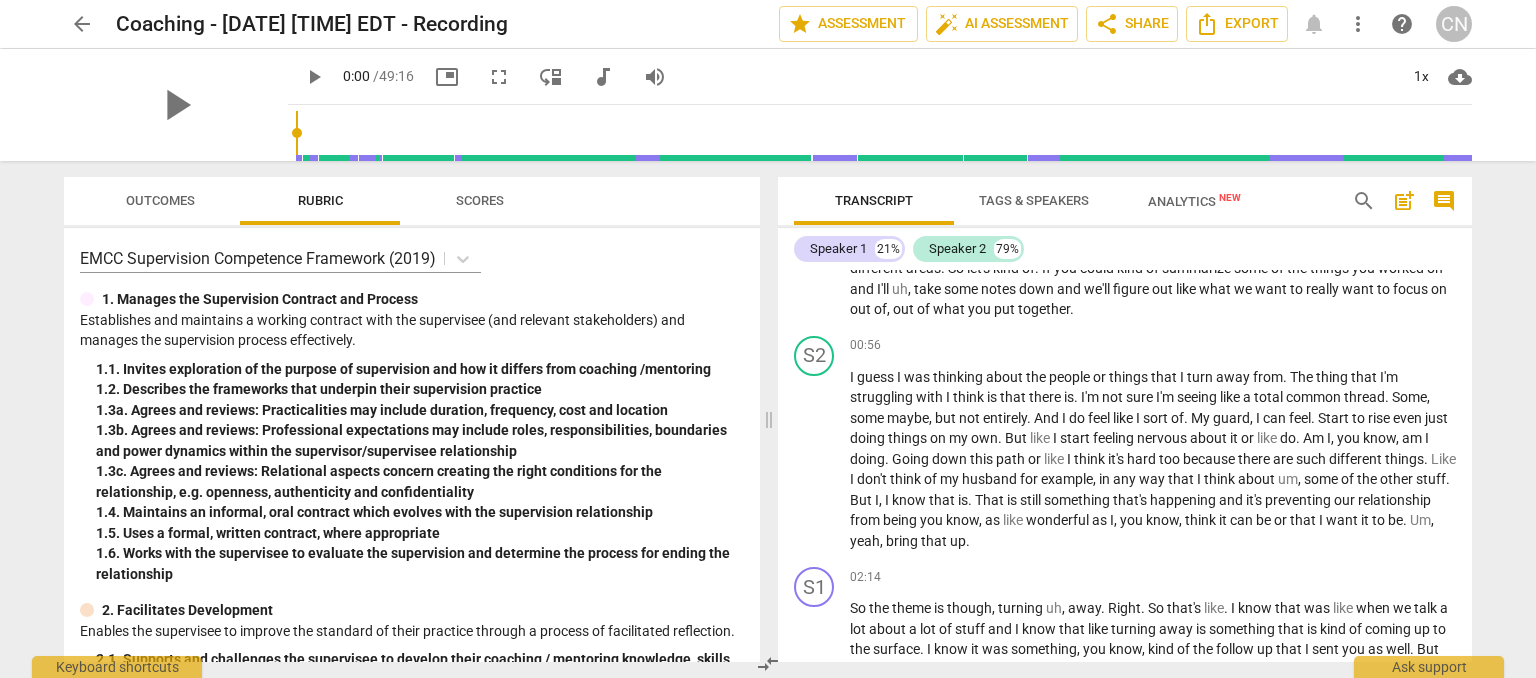 scroll, scrollTop: 313, scrollLeft: 0, axis: vertical 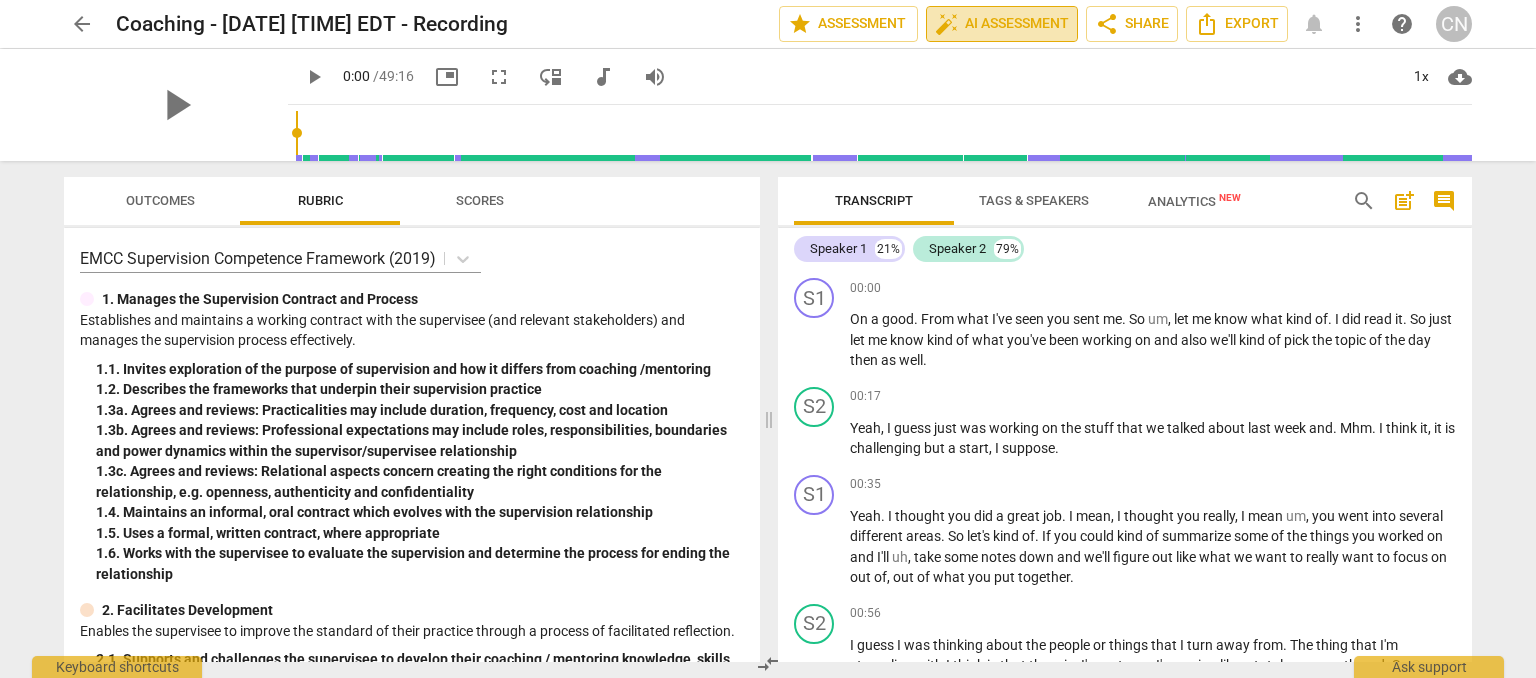 click on "auto_fix_high    AI Assessment" at bounding box center [1002, 24] 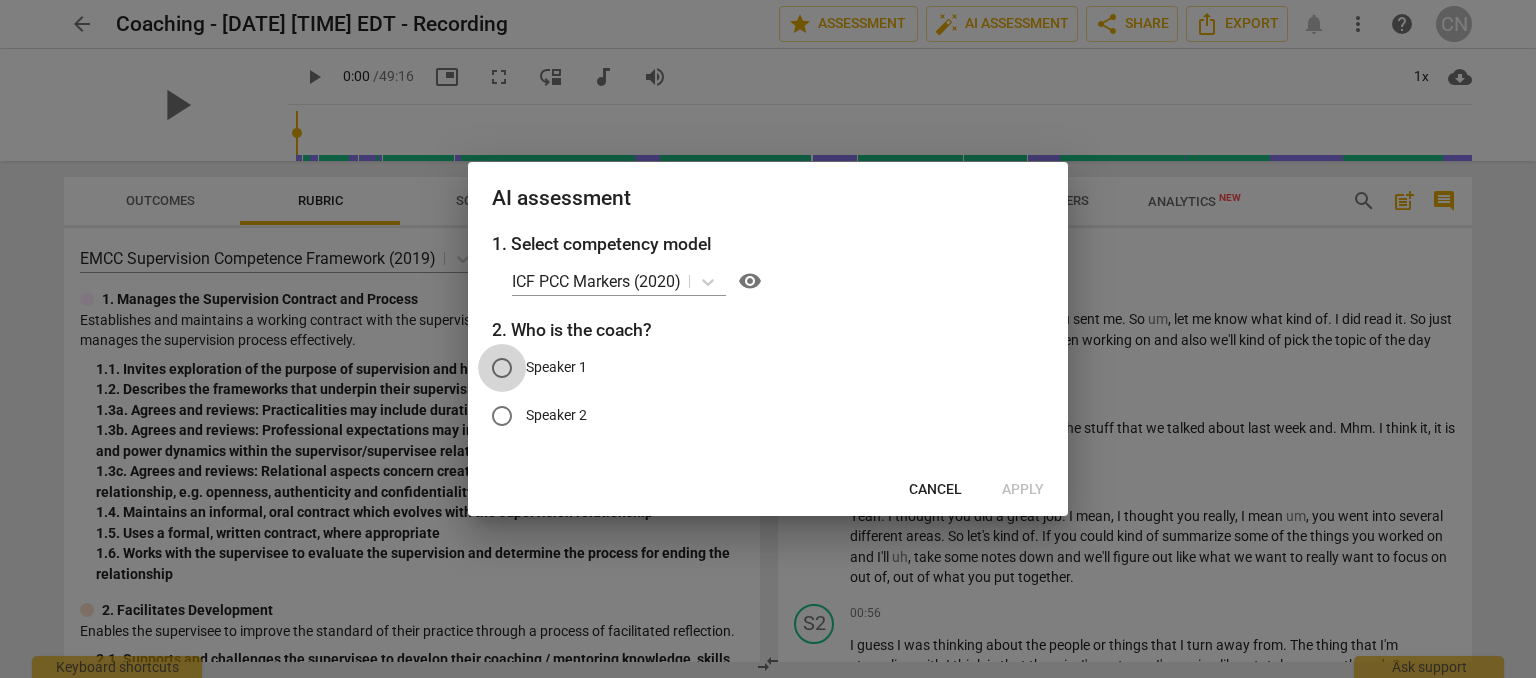 click on "Speaker 1" at bounding box center (502, 368) 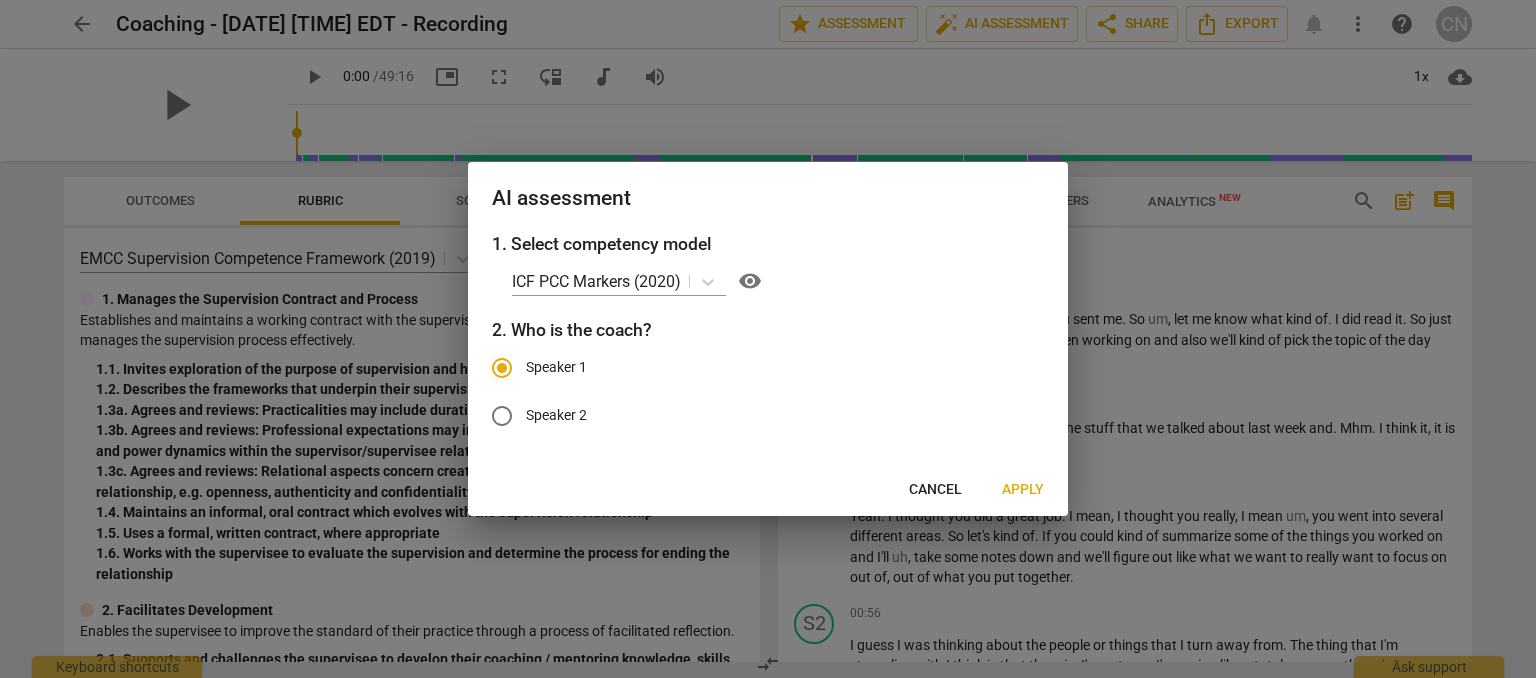 click on "Apply" at bounding box center (1023, 490) 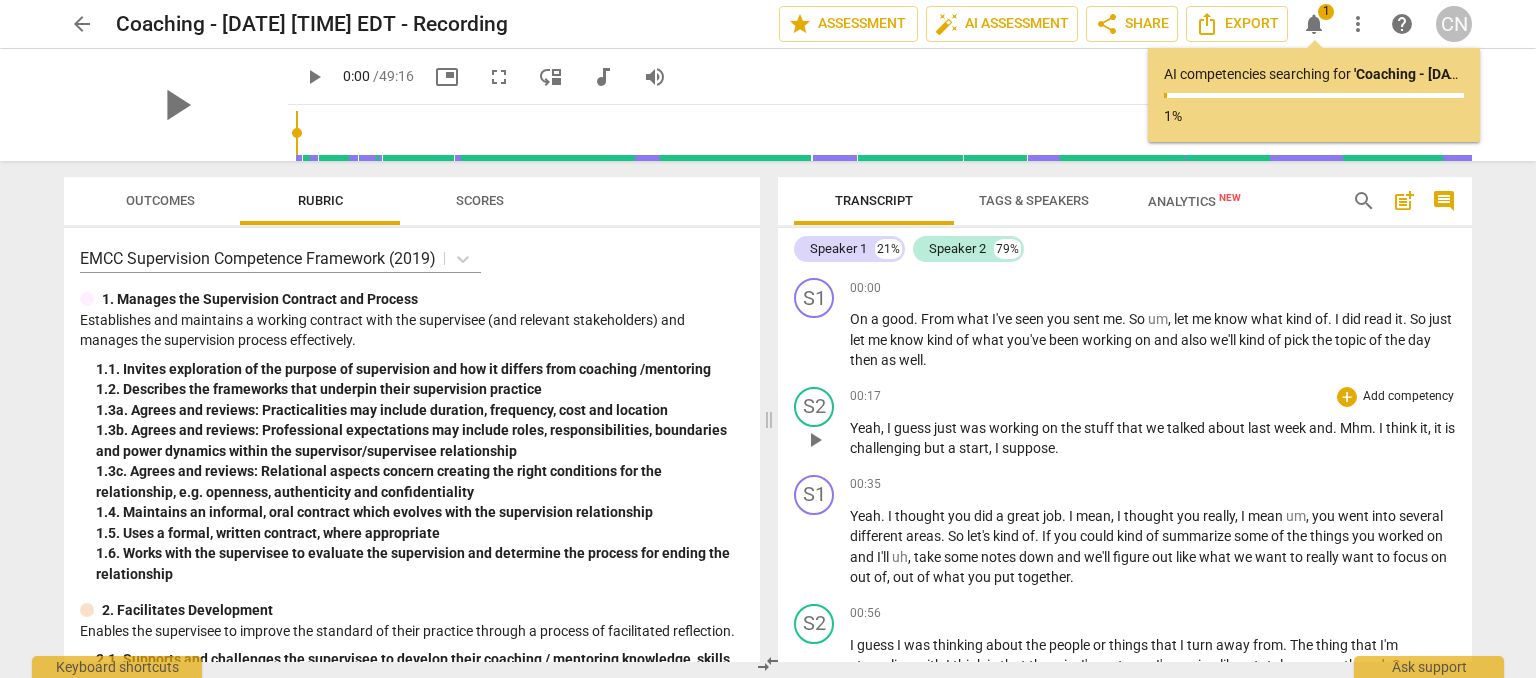 click on "Yeah ,   I   guess   just   was   working   on   the   stuff   that   we   talked   about   last   week   and .   Mhm .   I   think   it ,   it   is   challenging   but   a   start ,   I   suppose ." at bounding box center [1153, 438] 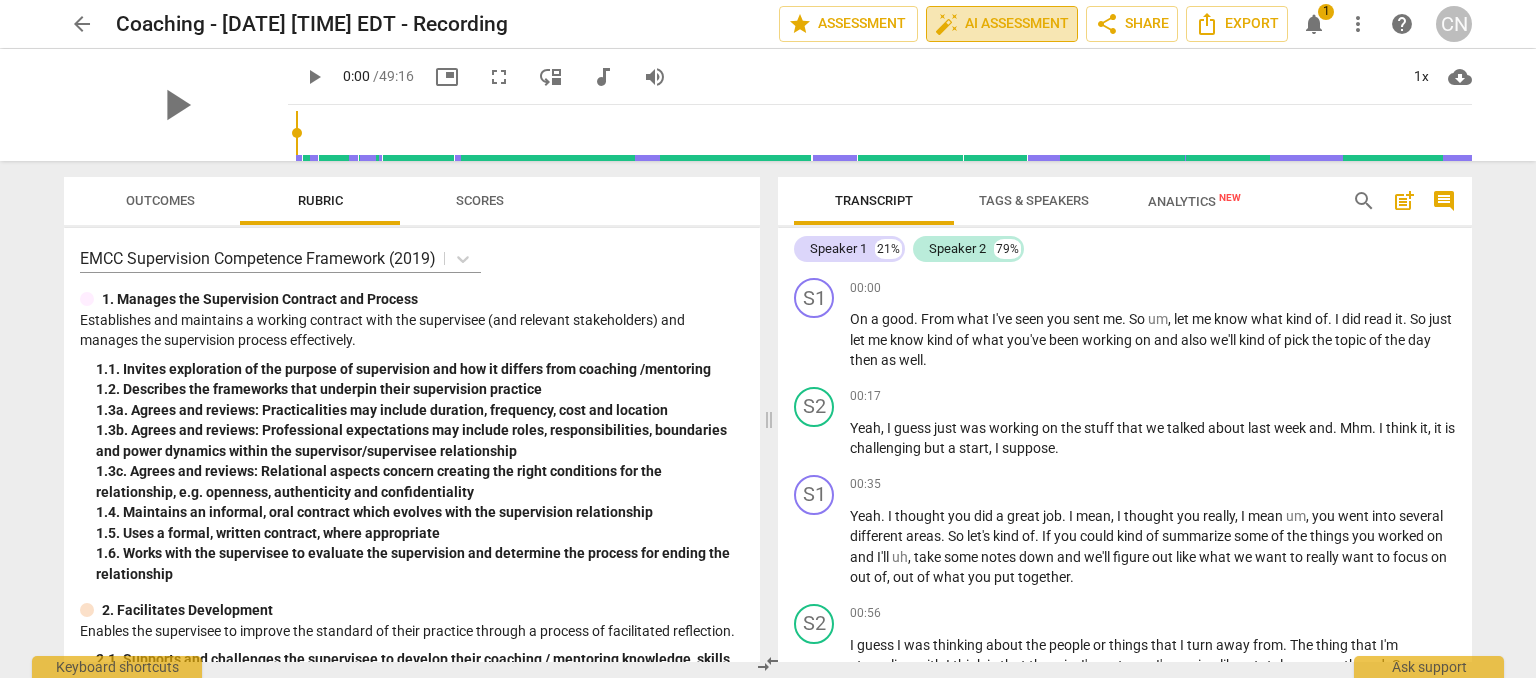click on "auto_fix_high    AI Assessment" at bounding box center (1002, 24) 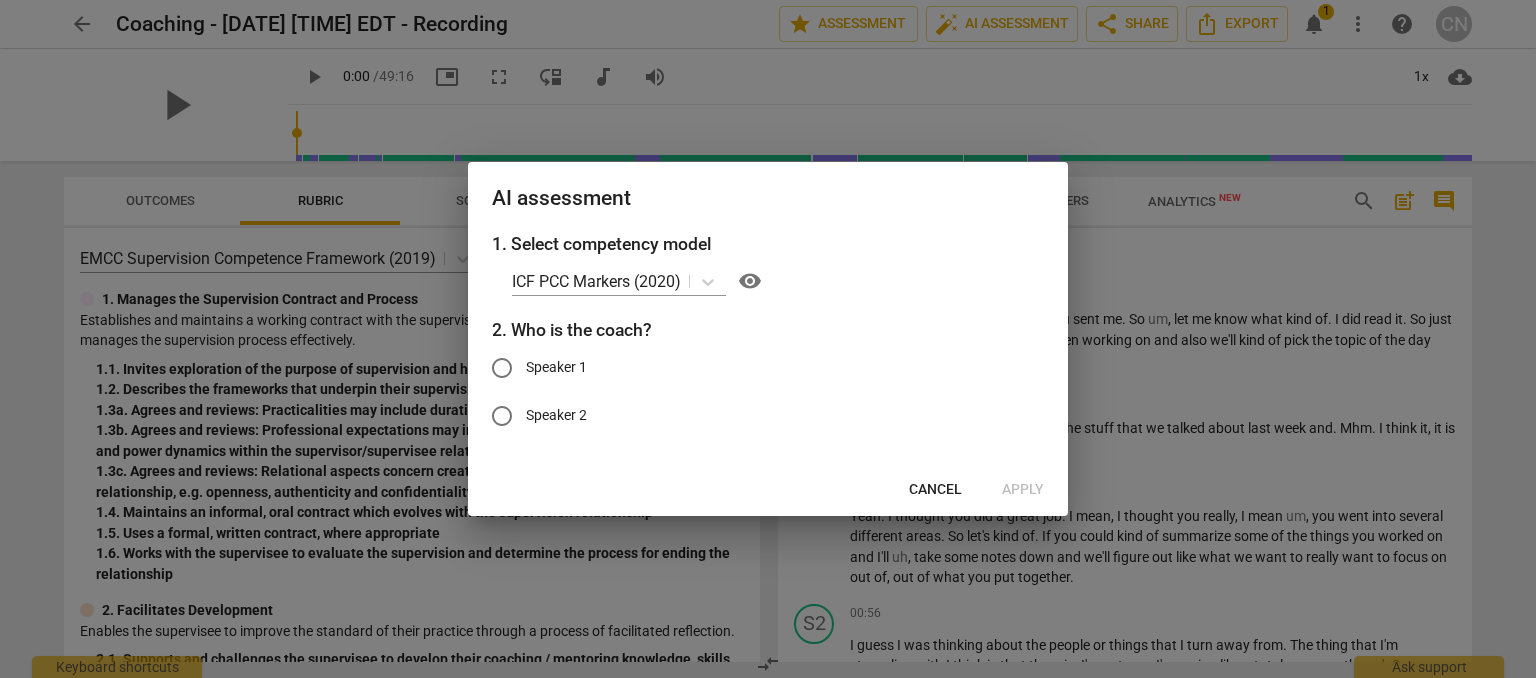 click on "Speaker 1" at bounding box center (502, 368) 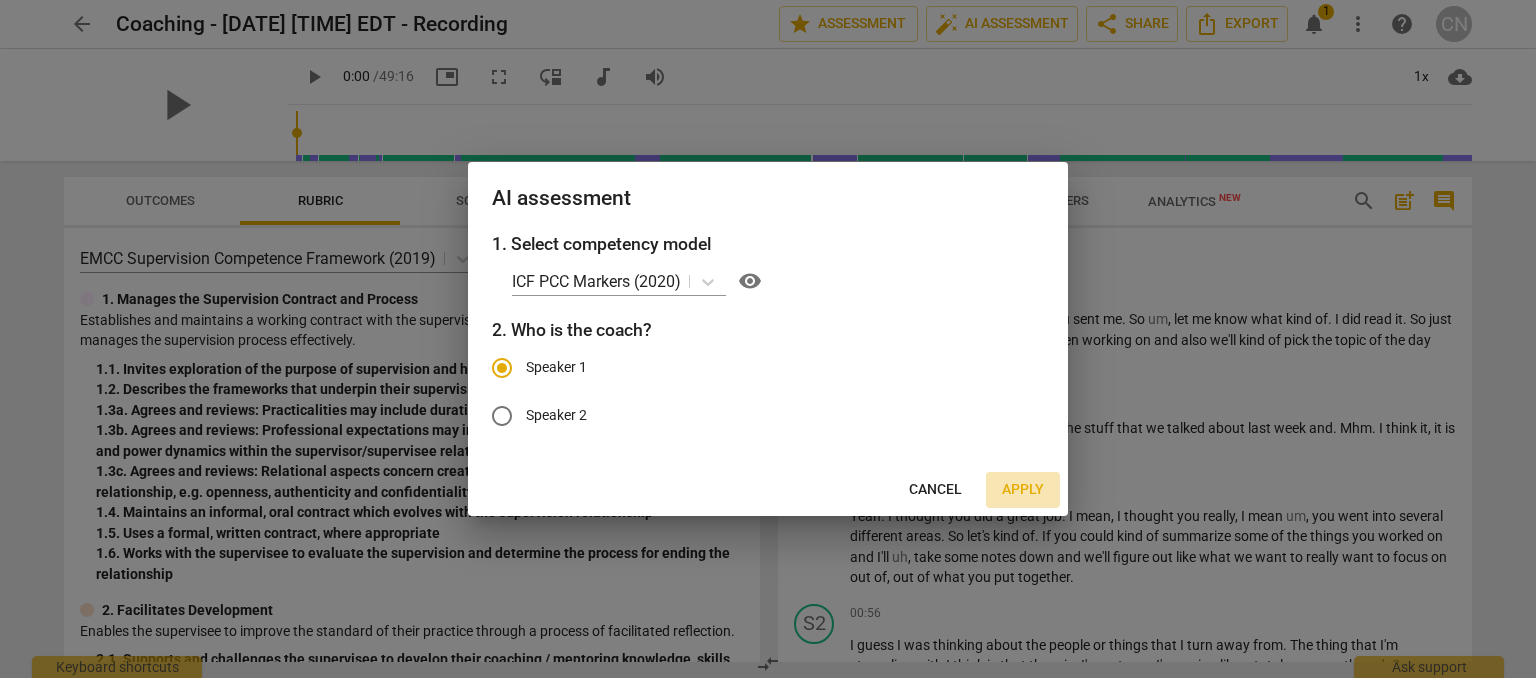 click on "Apply" at bounding box center [1023, 490] 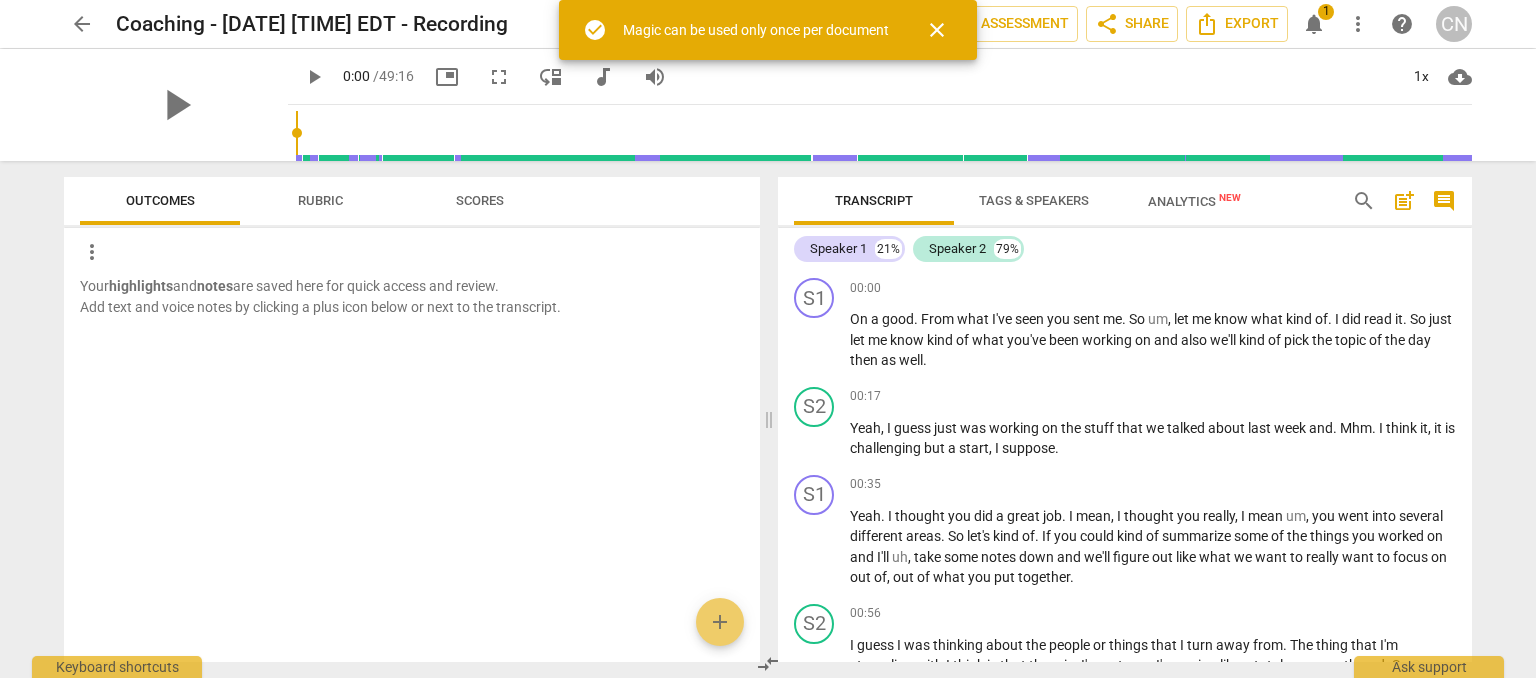 click on "00:35 + Add competency keyboard_arrow_right" at bounding box center [1153, 485] 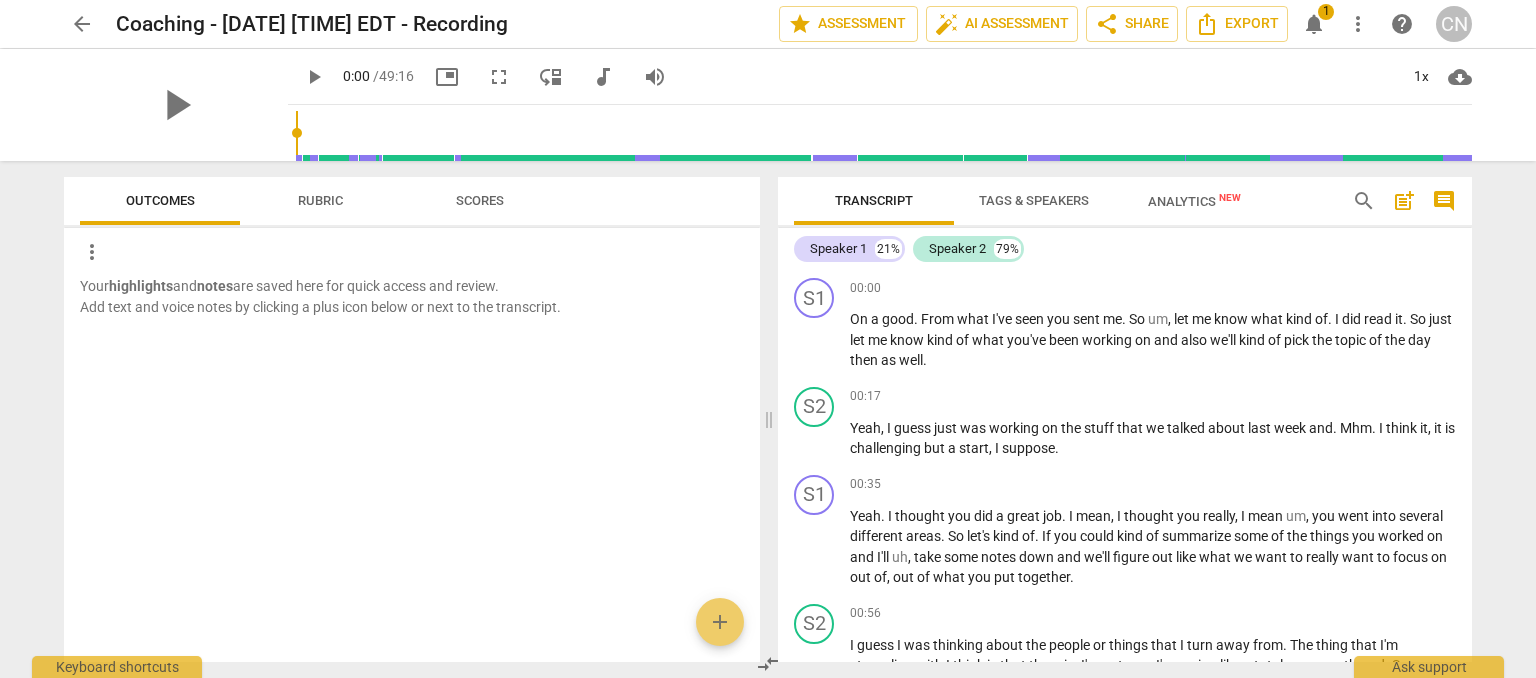 click on "notifications" at bounding box center (1314, 24) 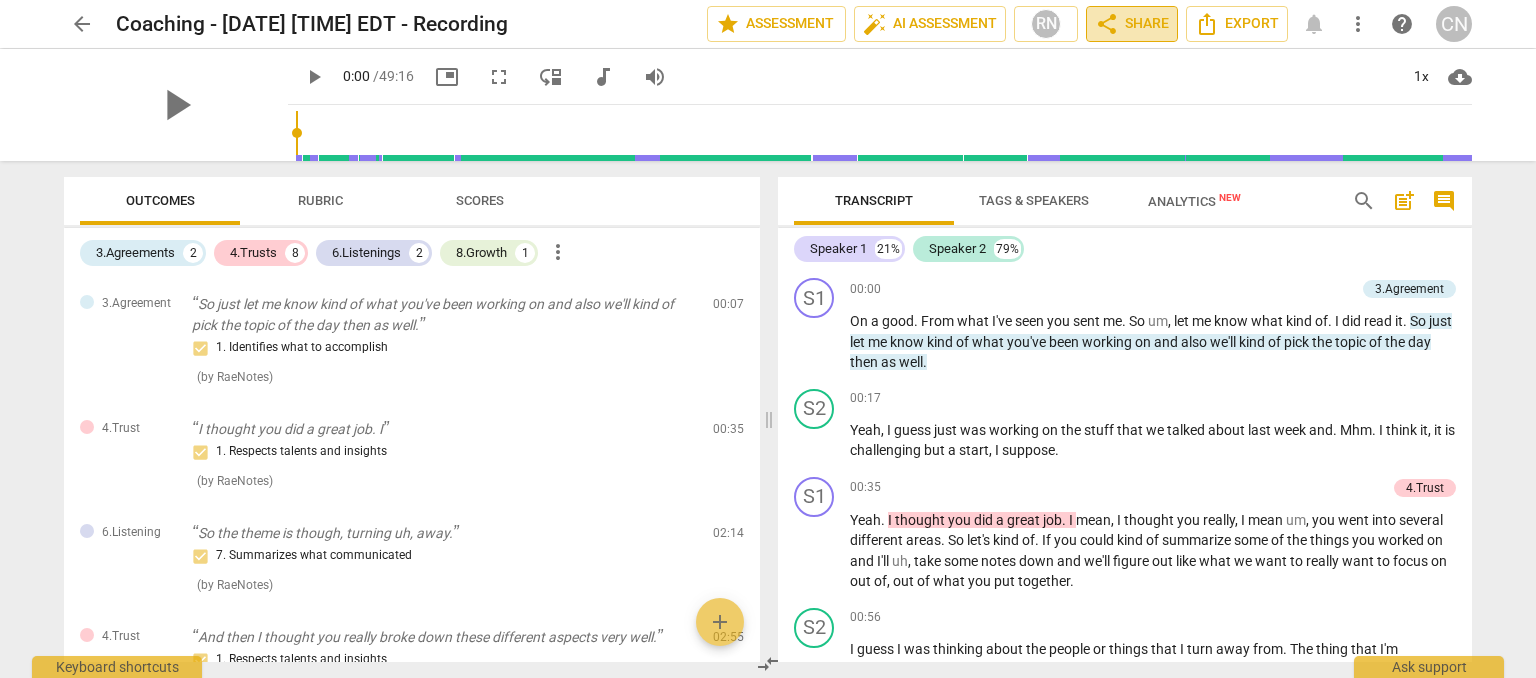 click on "share" at bounding box center (1107, 24) 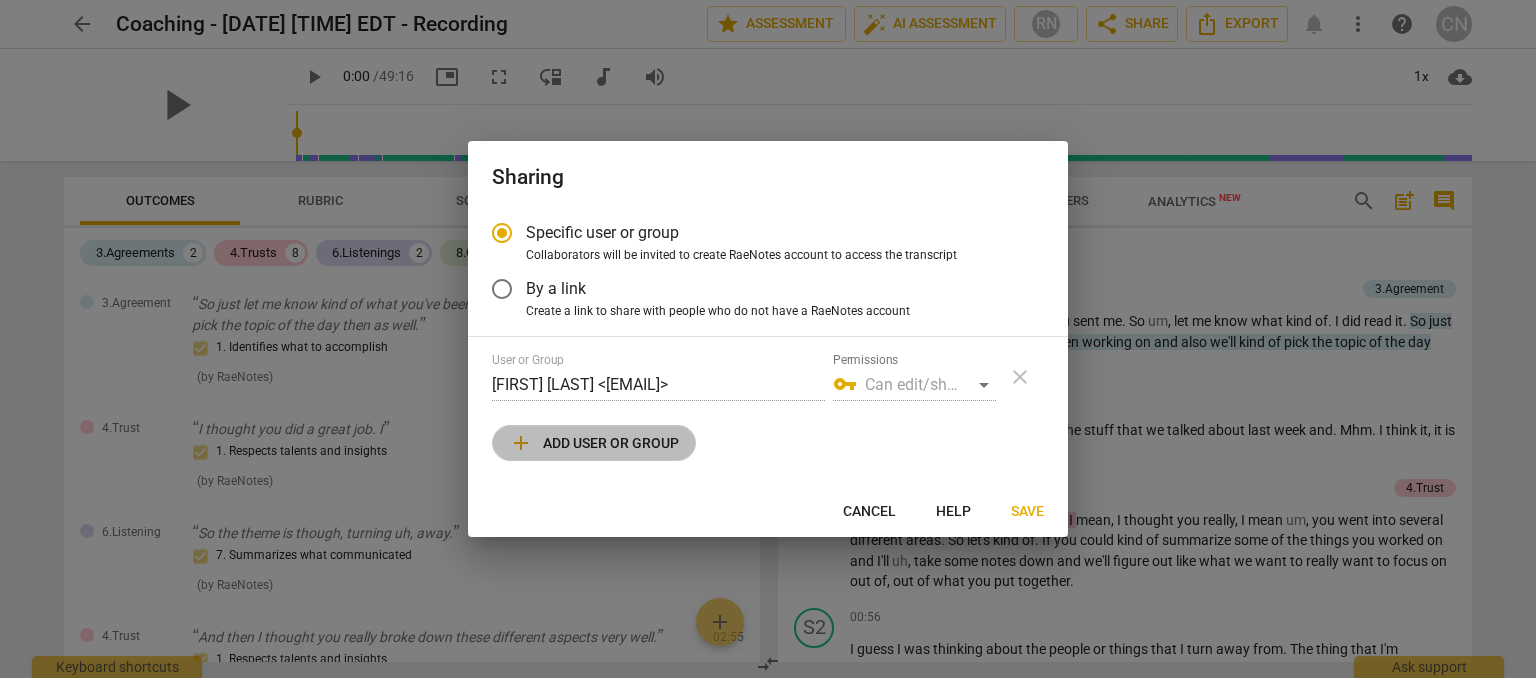 click on "add Add user or group" at bounding box center [594, 443] 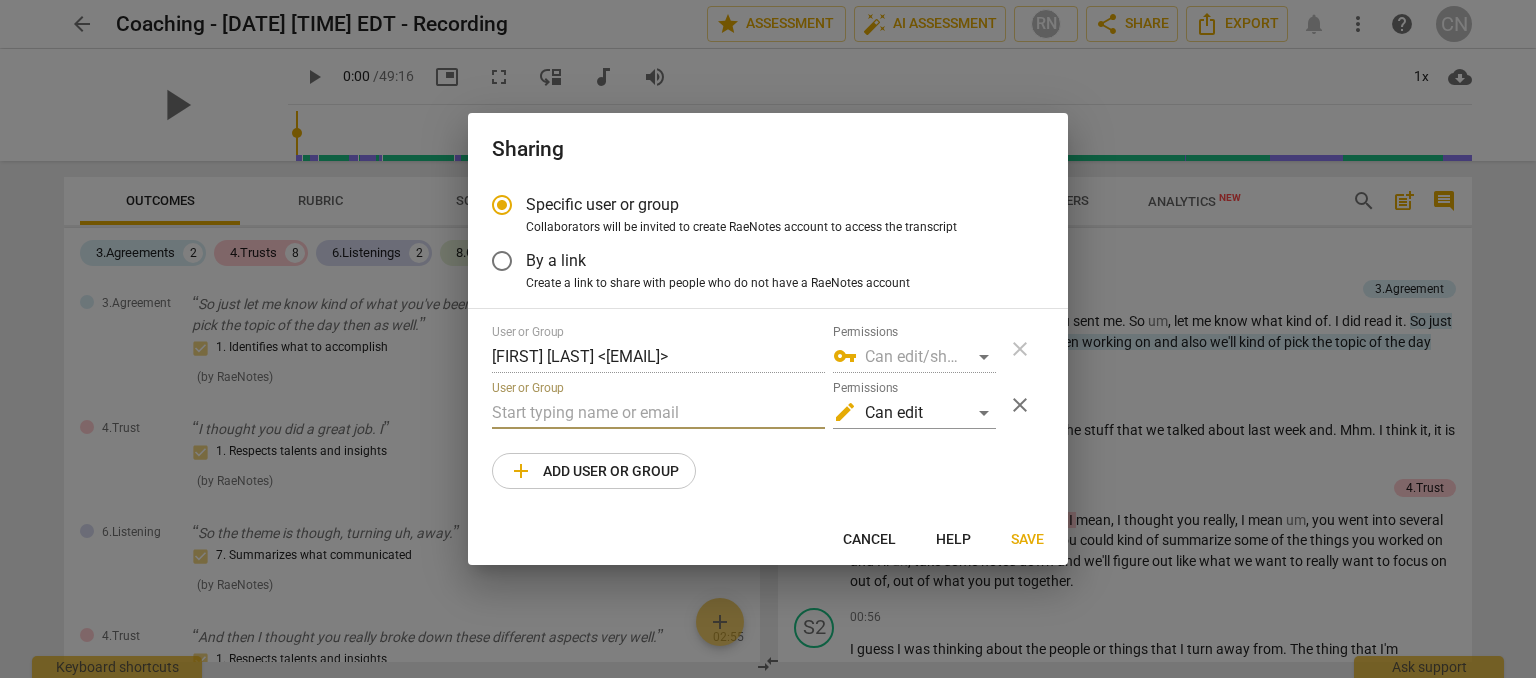 click at bounding box center [658, 413] 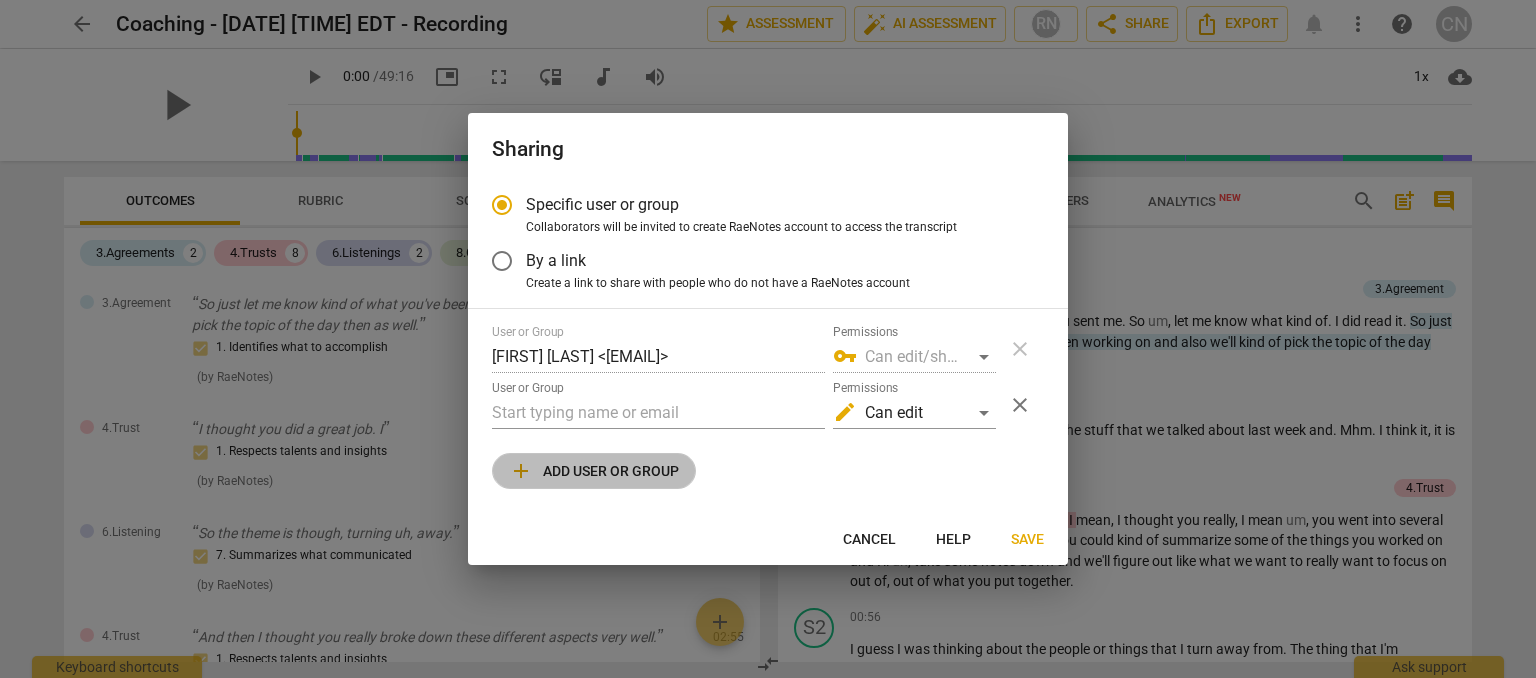 click on "add Add user or group" at bounding box center (594, 471) 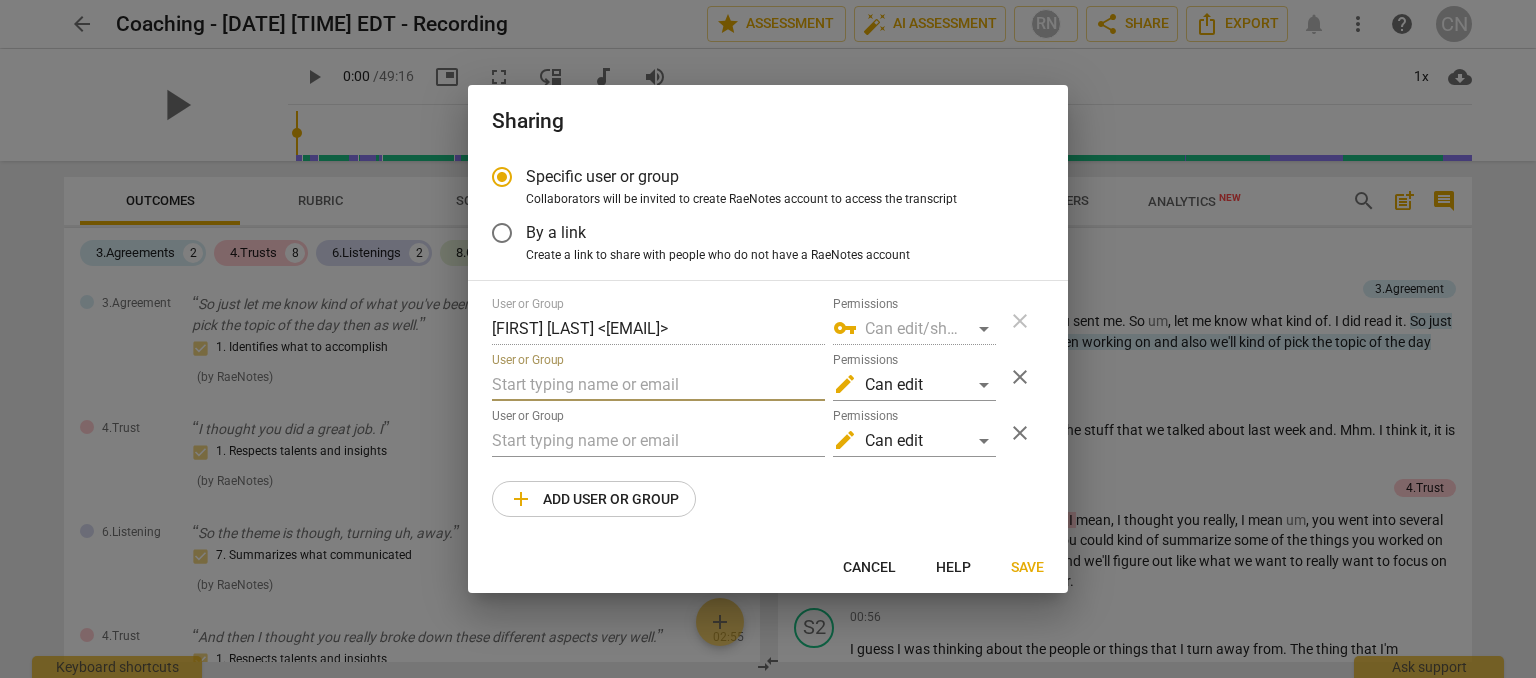 click at bounding box center (658, 385) 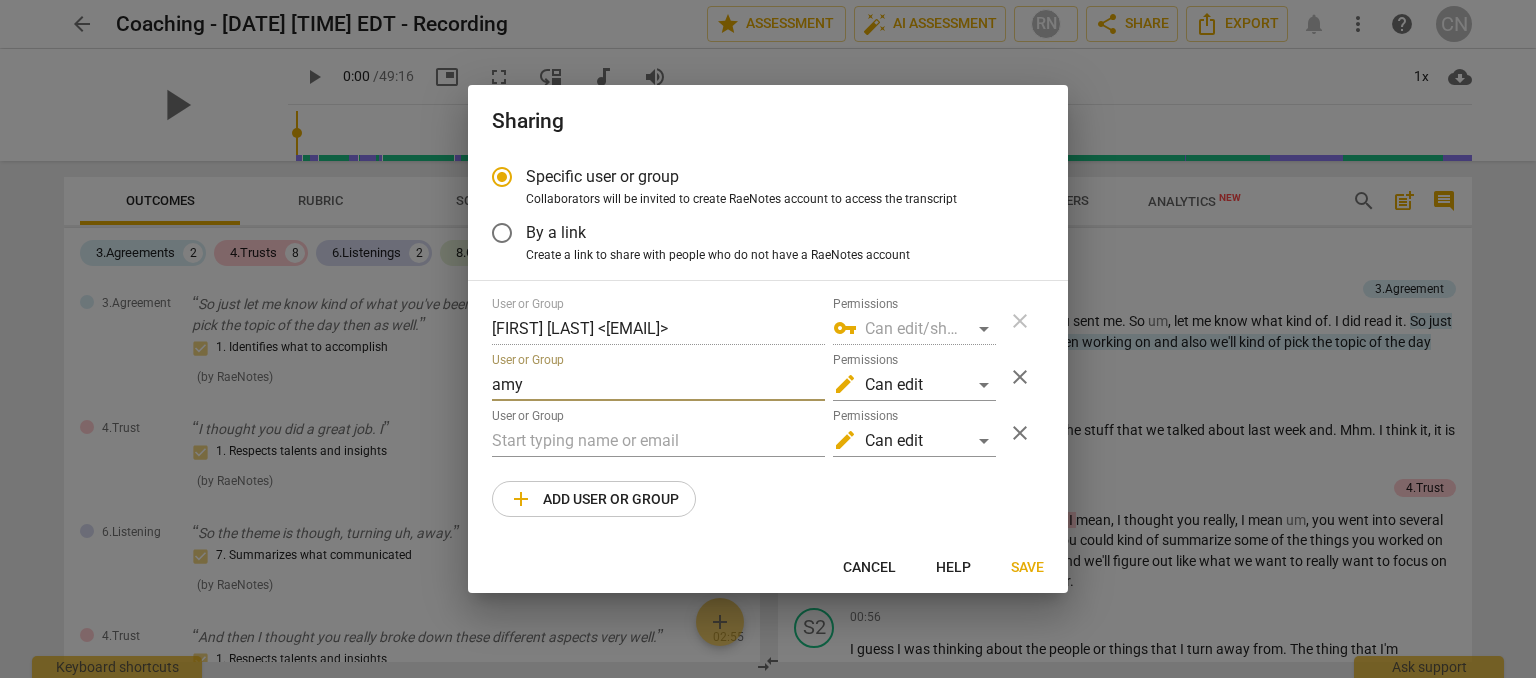 click on "amy" at bounding box center (658, 385) 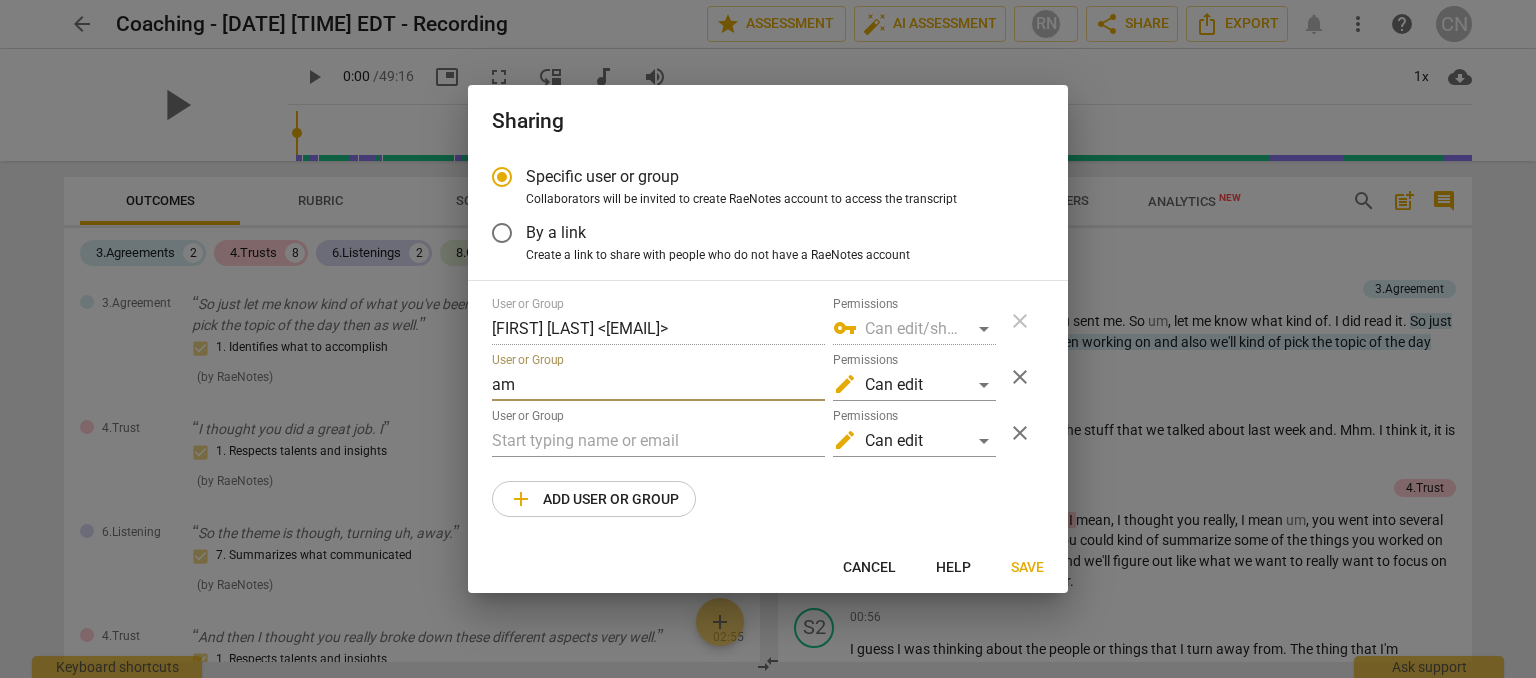 type on "a" 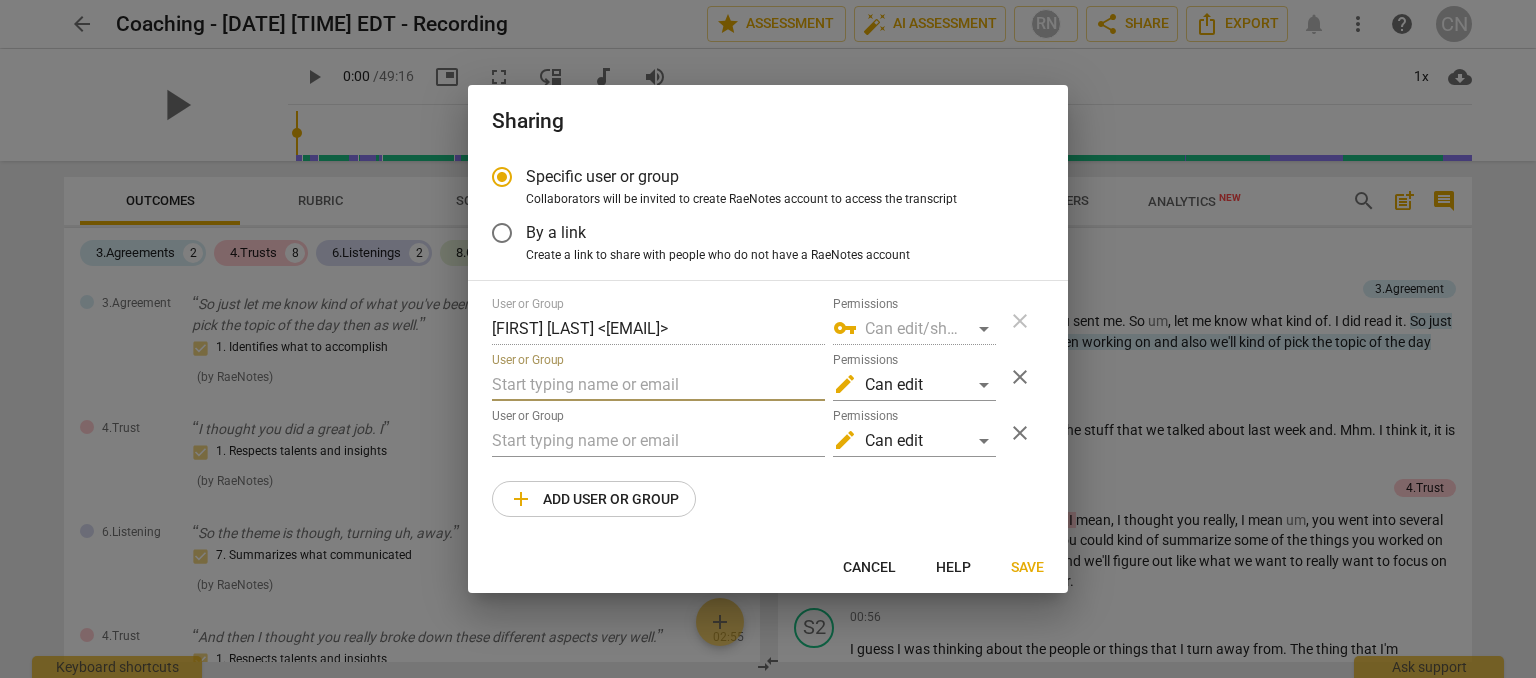 paste on "[EMAIL]" 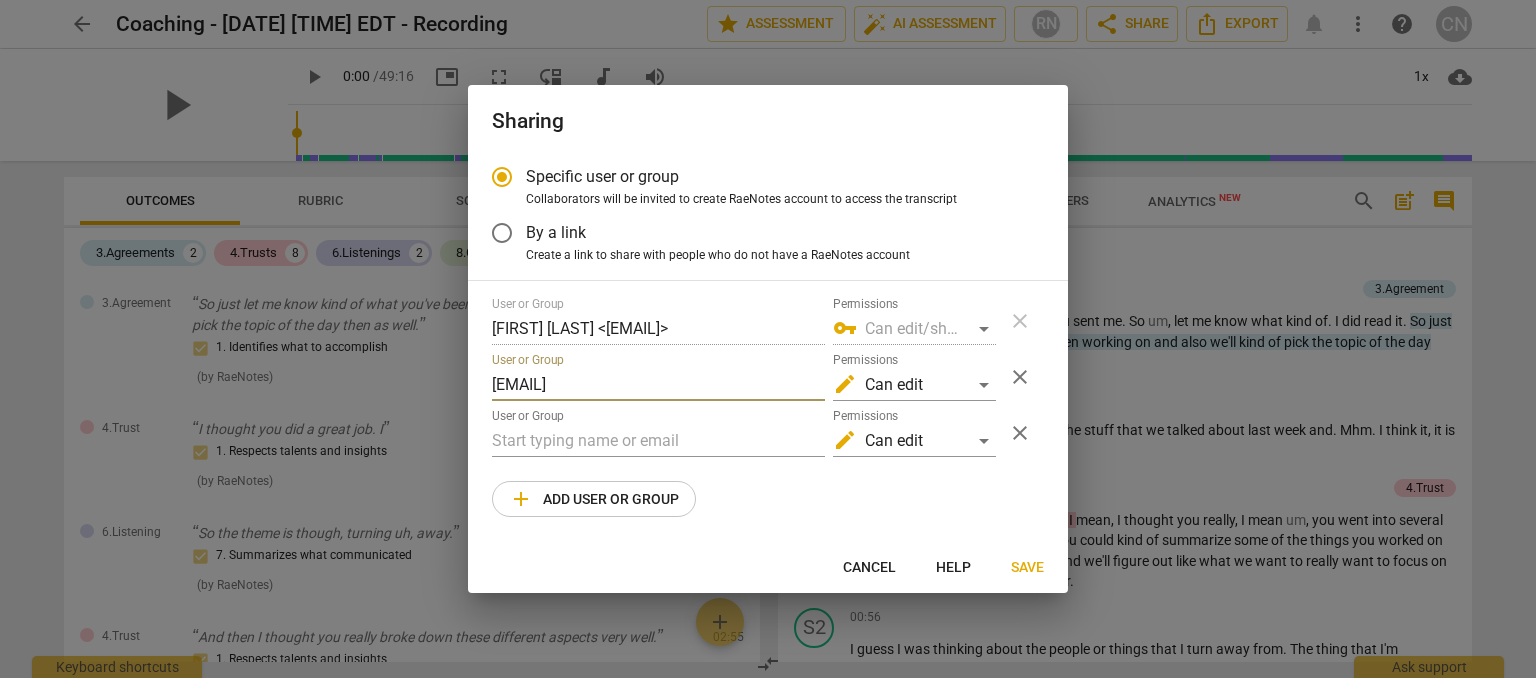 scroll, scrollTop: 0, scrollLeft: 24, axis: horizontal 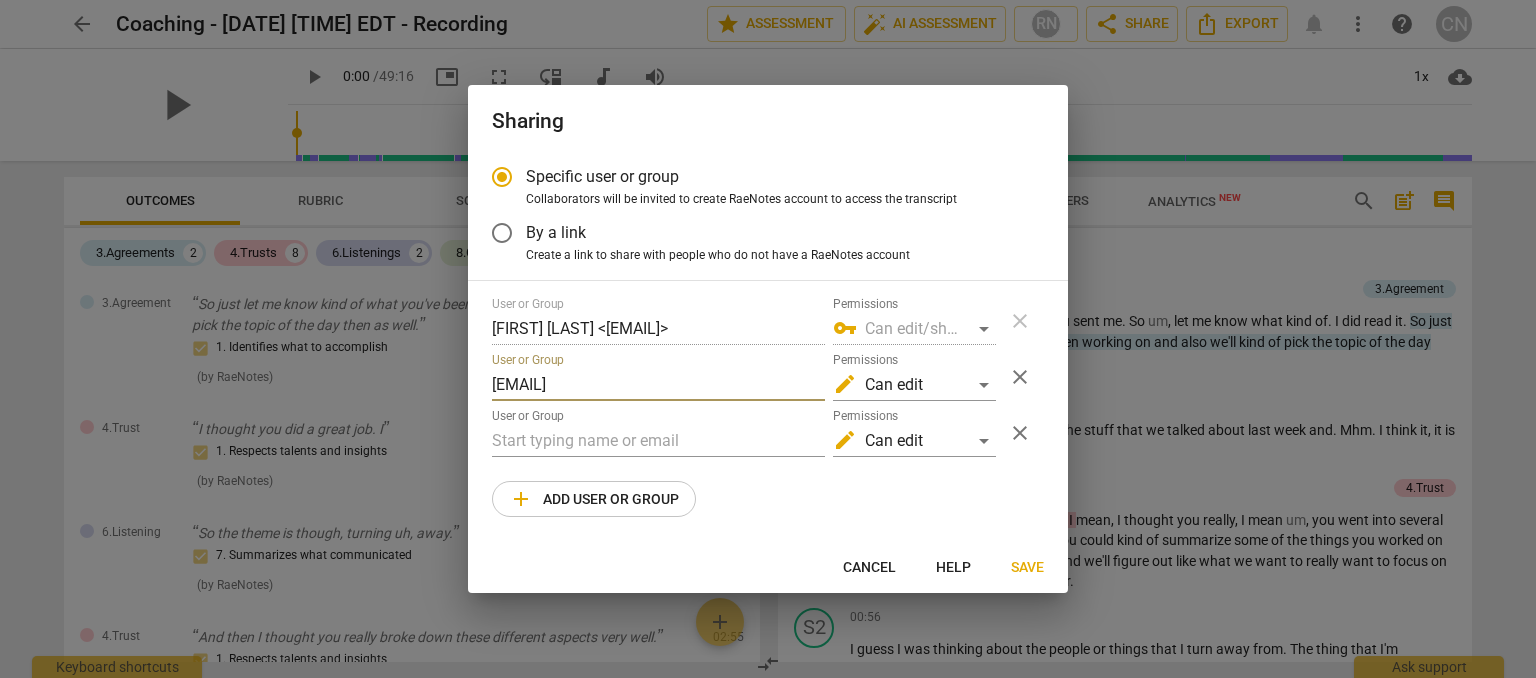type on "[EMAIL]" 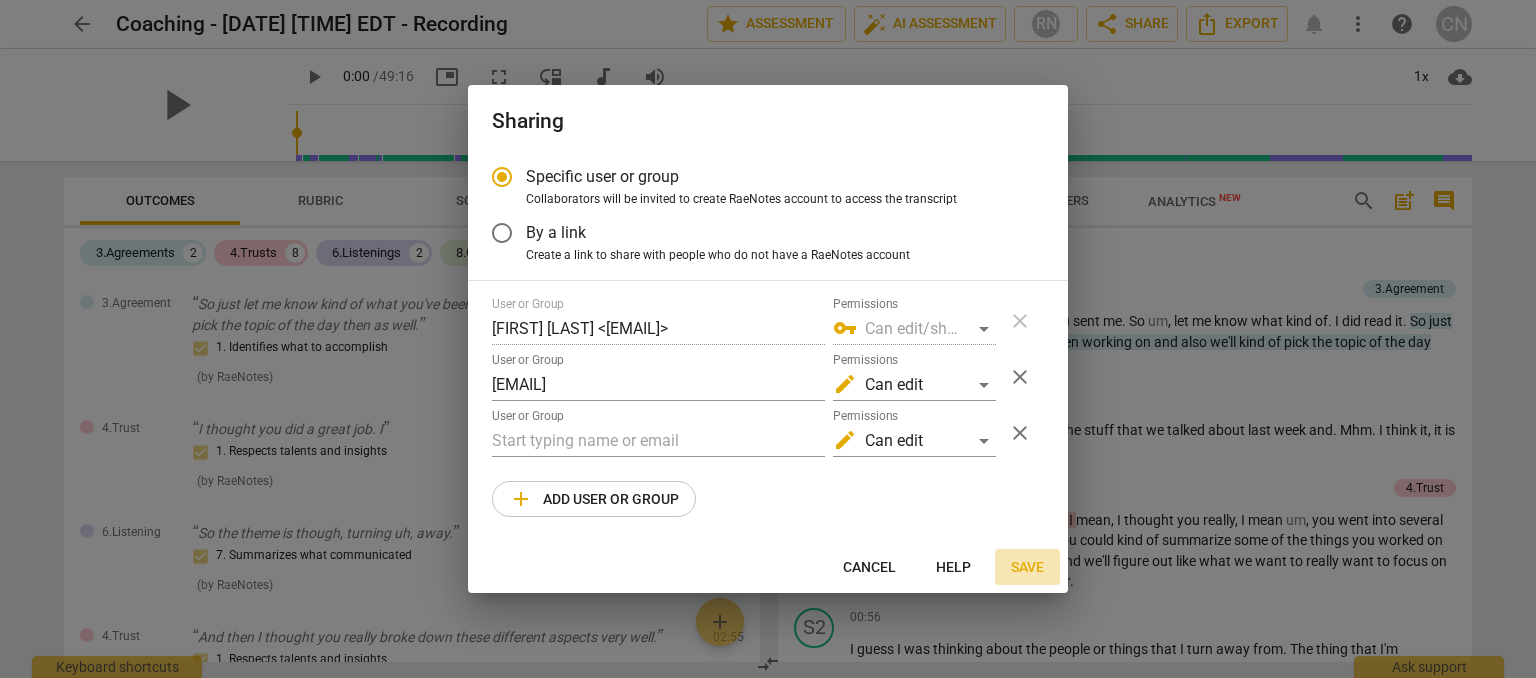 click on "Save" at bounding box center (1027, 568) 